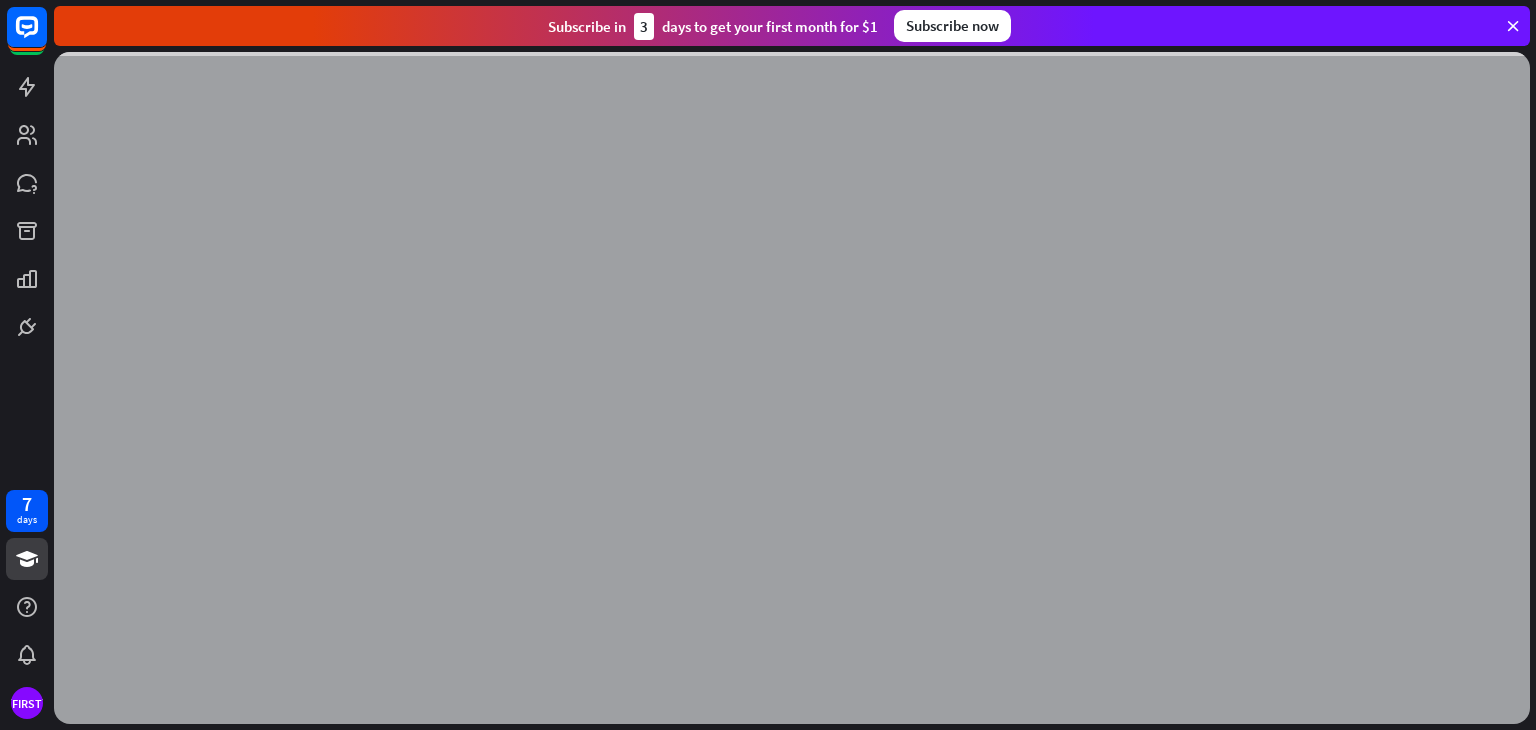 scroll, scrollTop: 0, scrollLeft: 0, axis: both 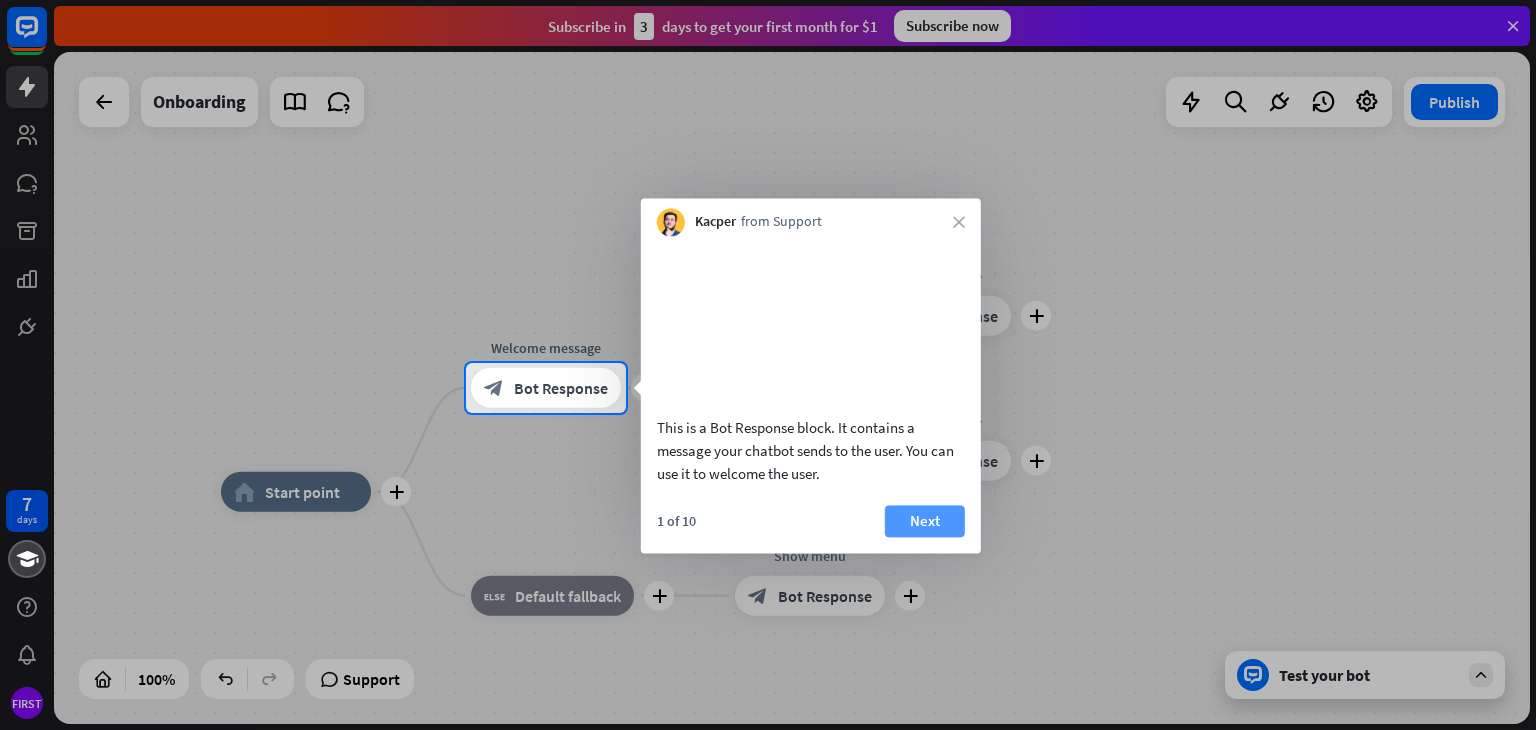 click on "Next" at bounding box center (925, 521) 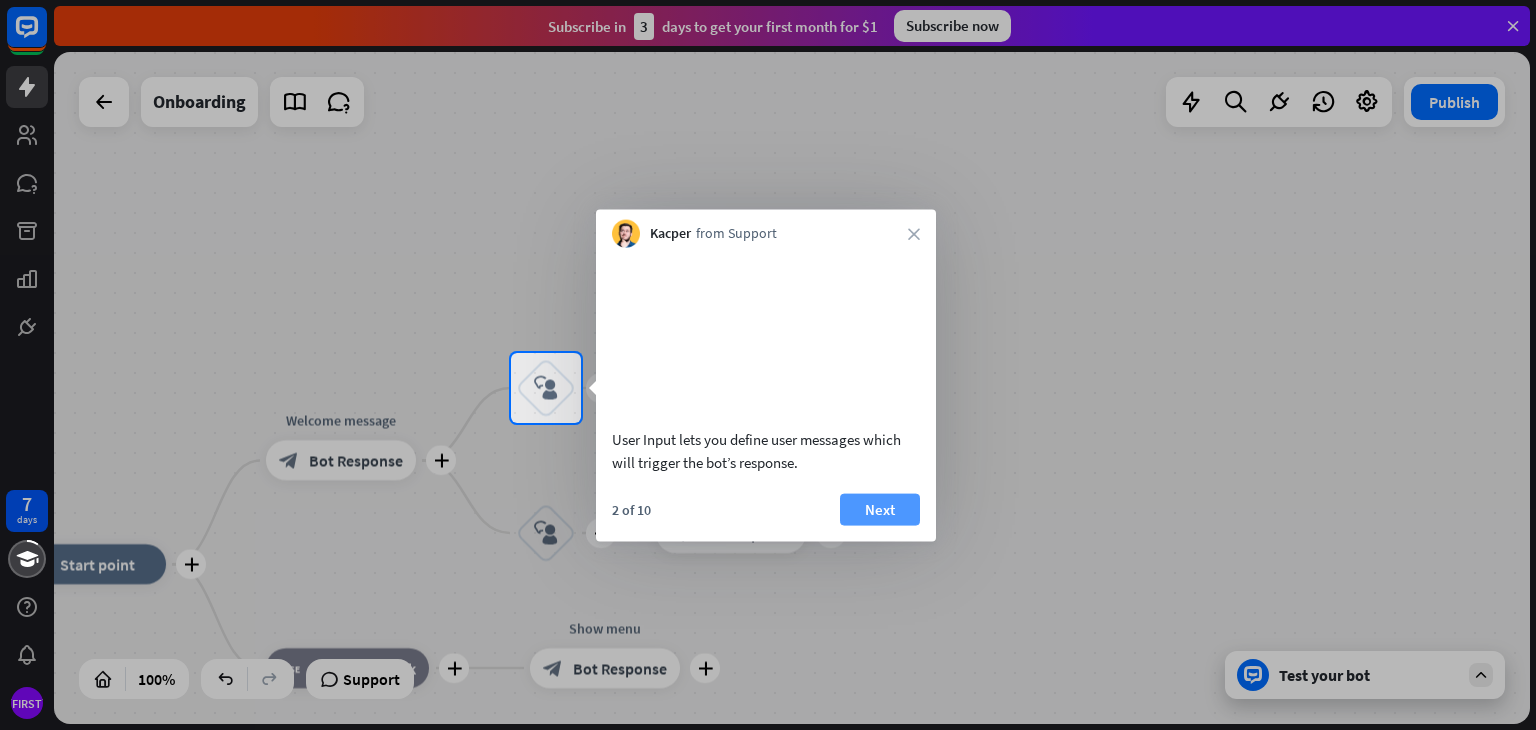 click on "Next" at bounding box center (880, 509) 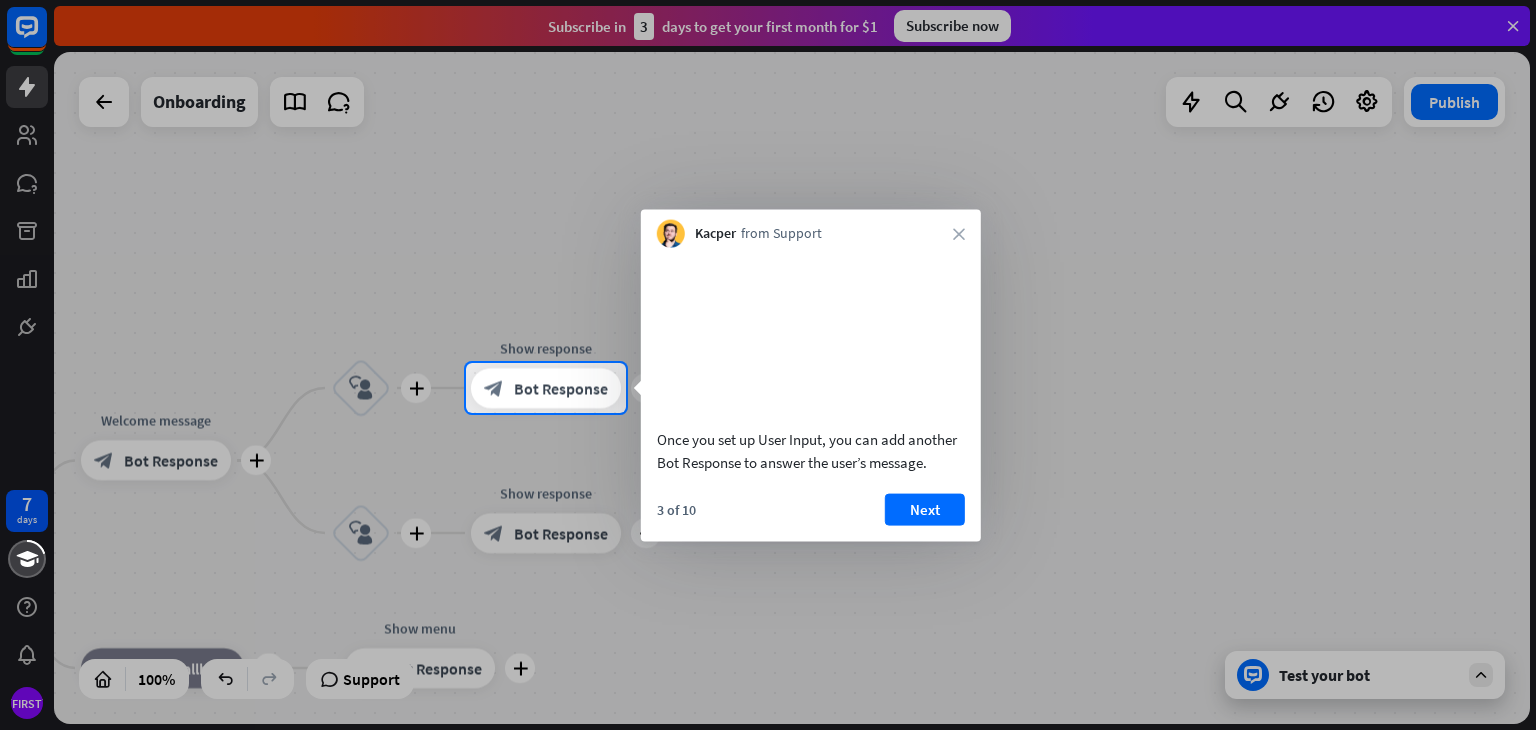 click on "Next" at bounding box center (925, 509) 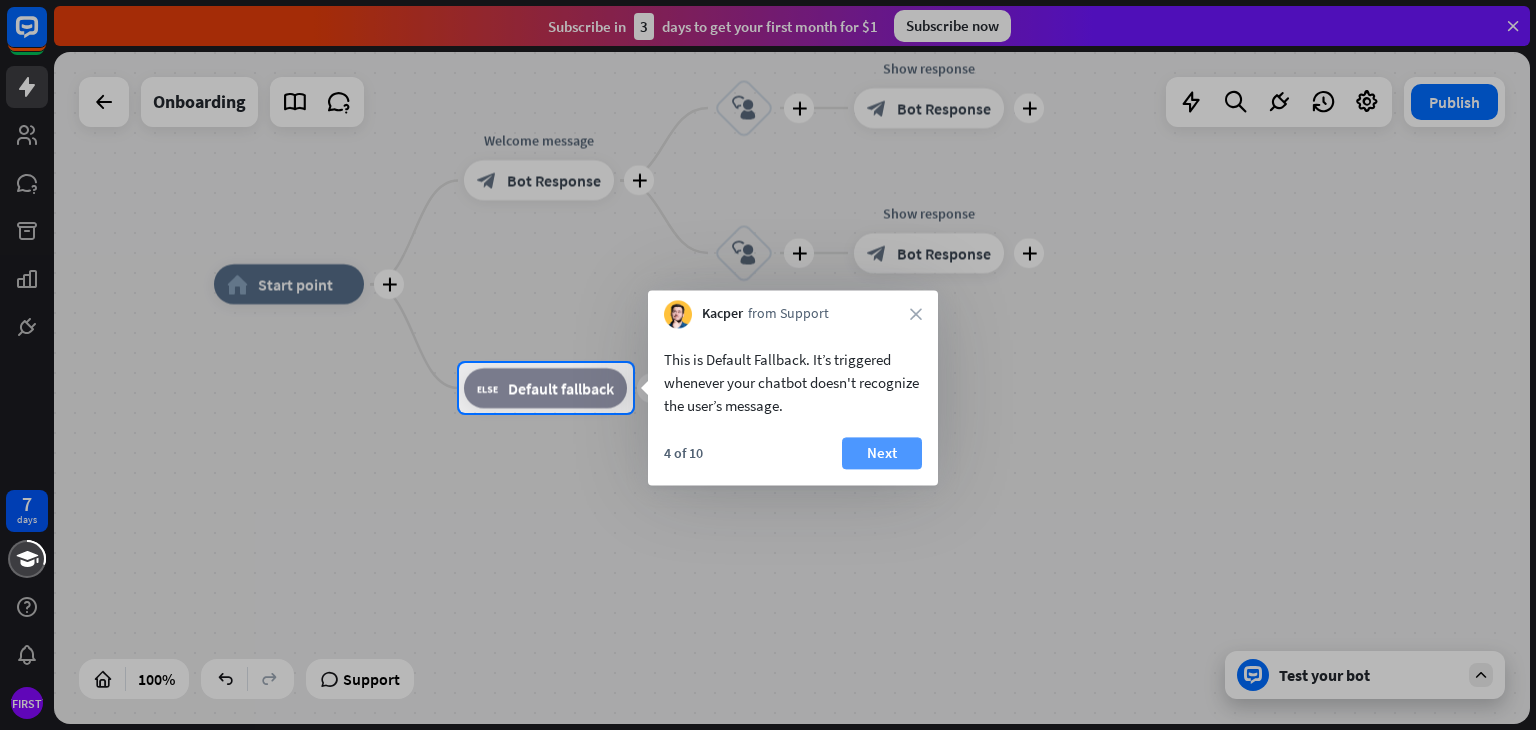 click on "Next" at bounding box center [882, 453] 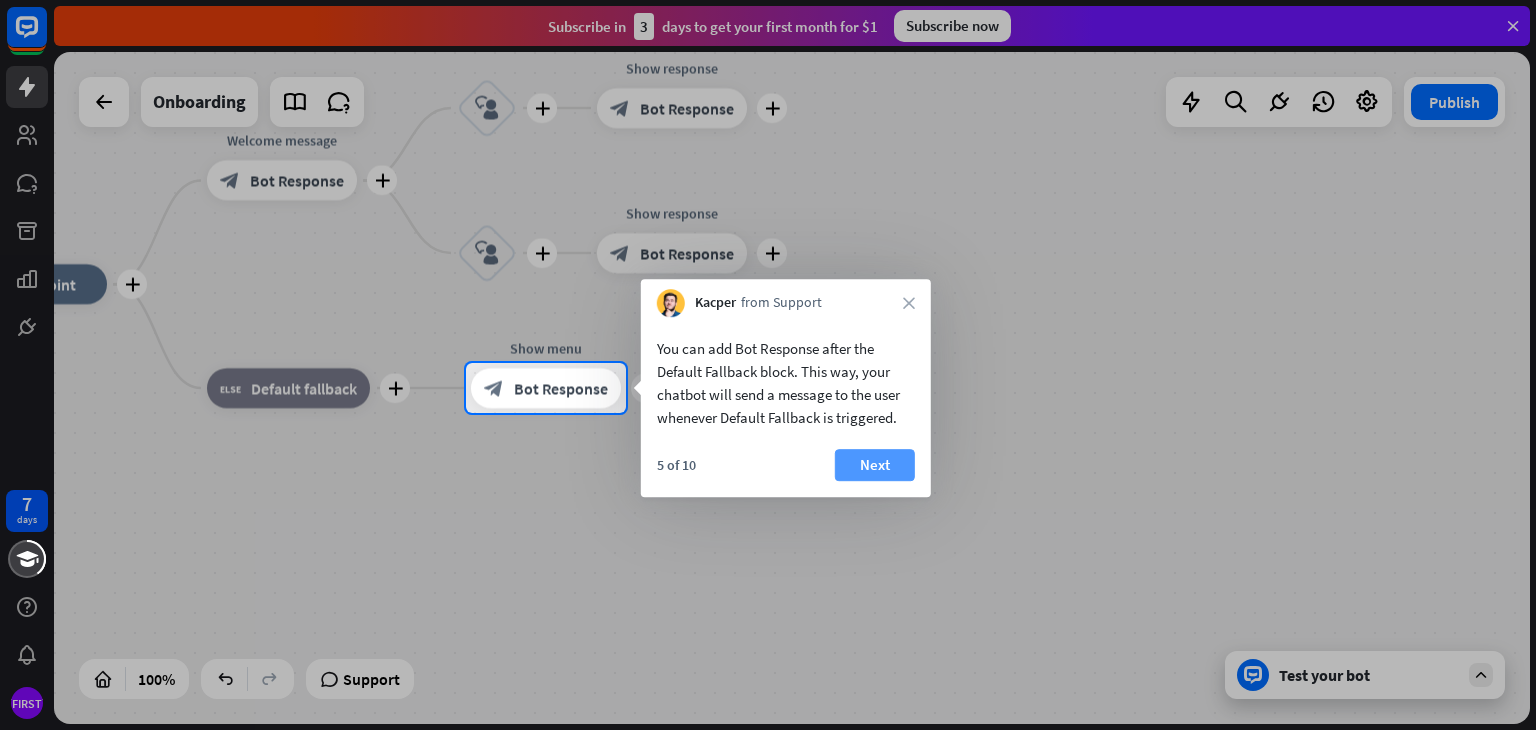 click on "Next" at bounding box center (875, 465) 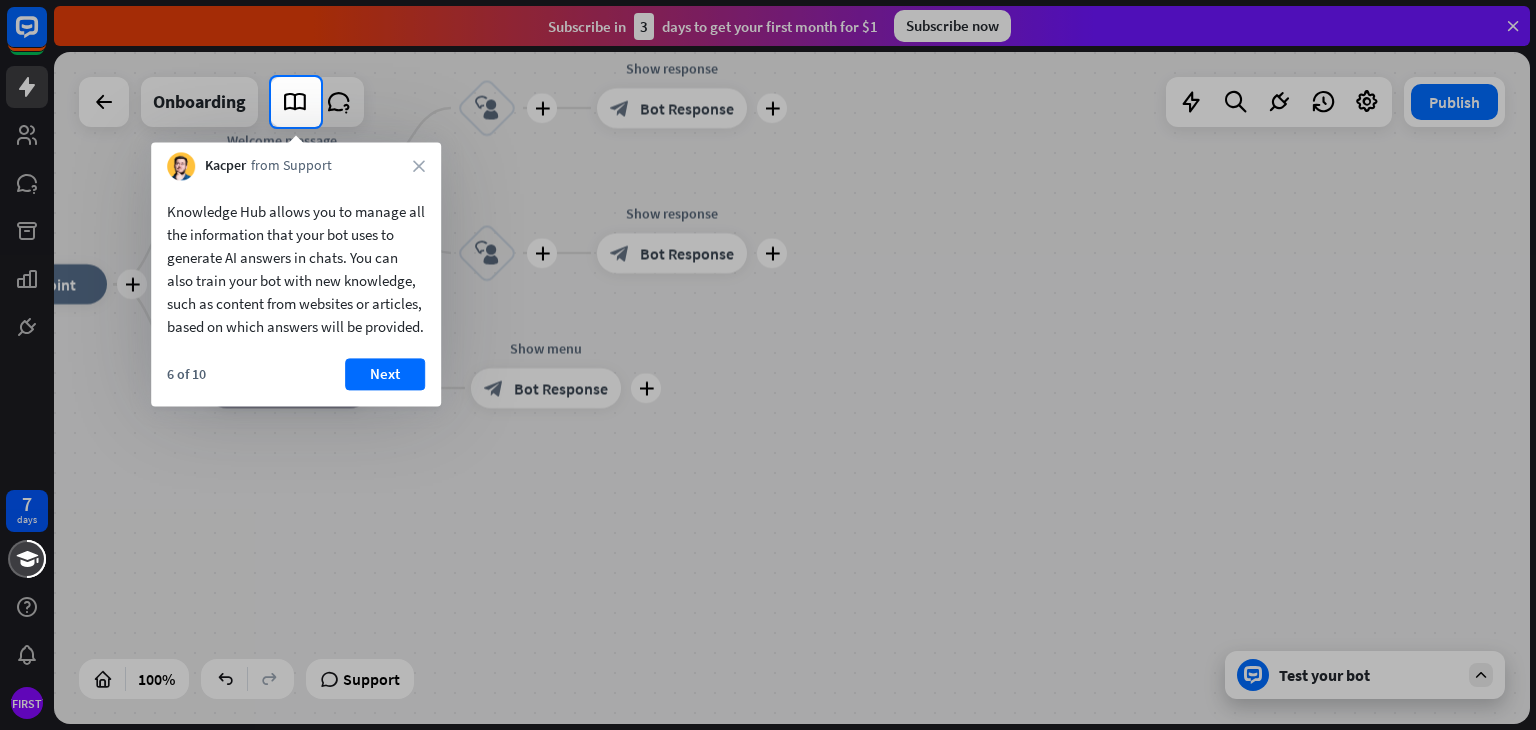 click on "6 of 10
Next" at bounding box center [296, 382] 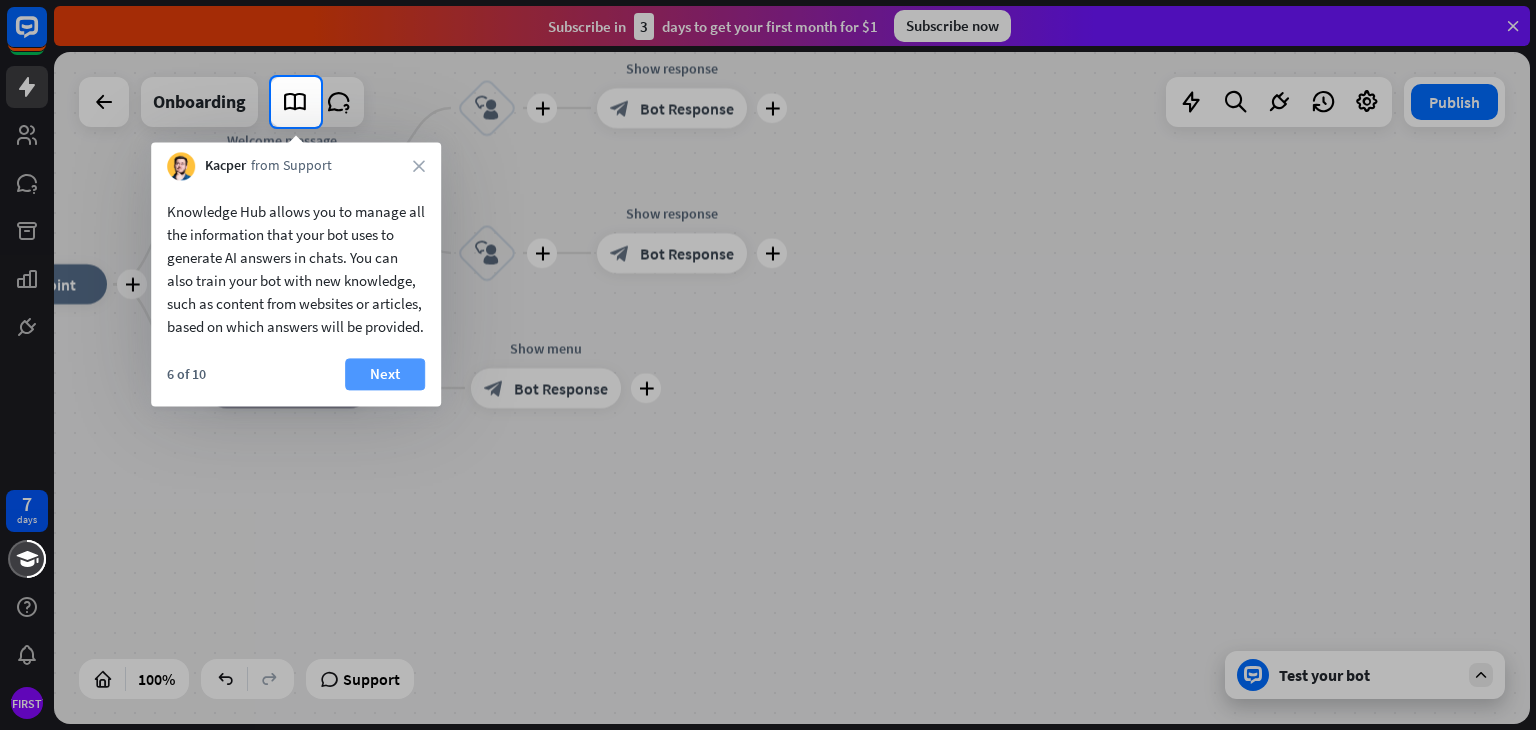 click on "Next" at bounding box center [385, 374] 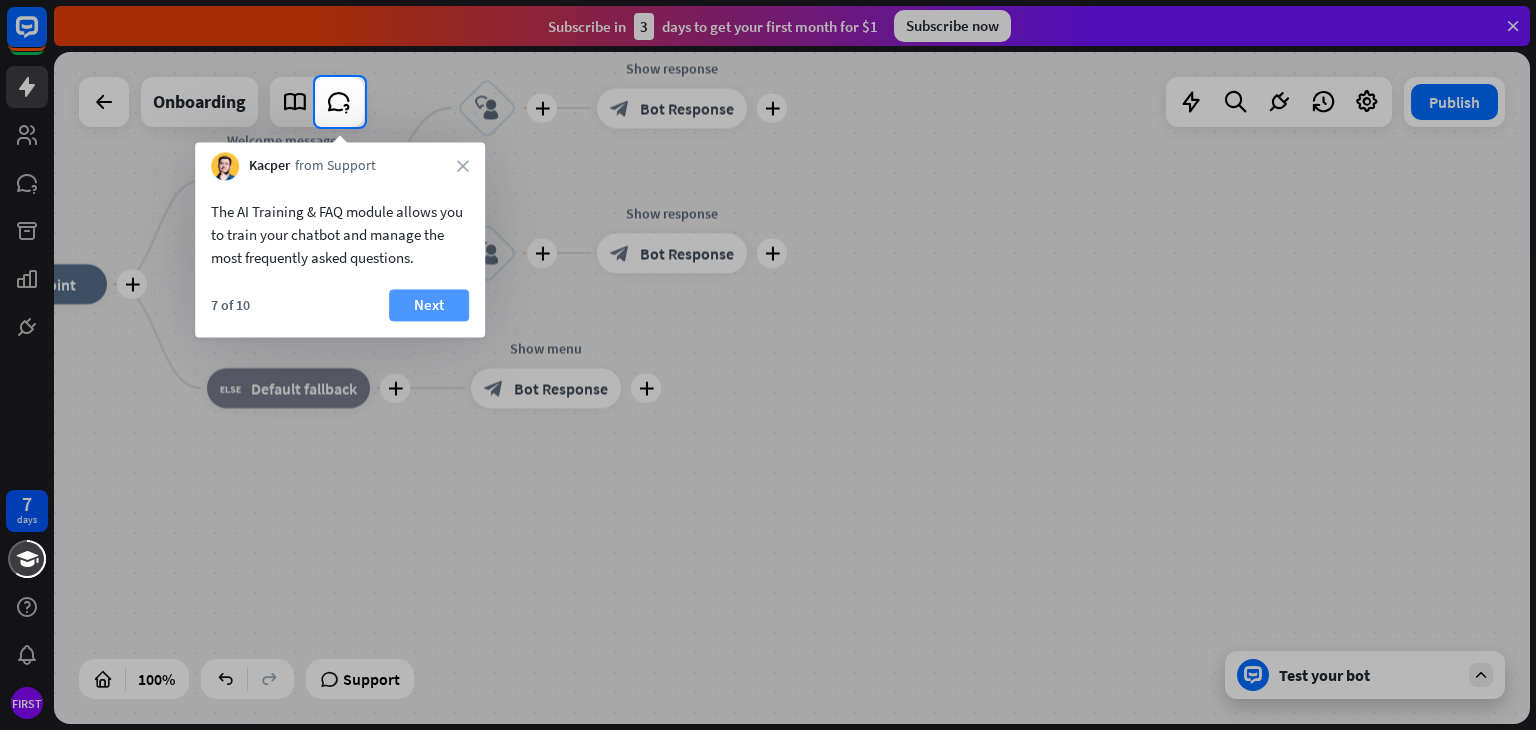 click on "Next" at bounding box center (429, 305) 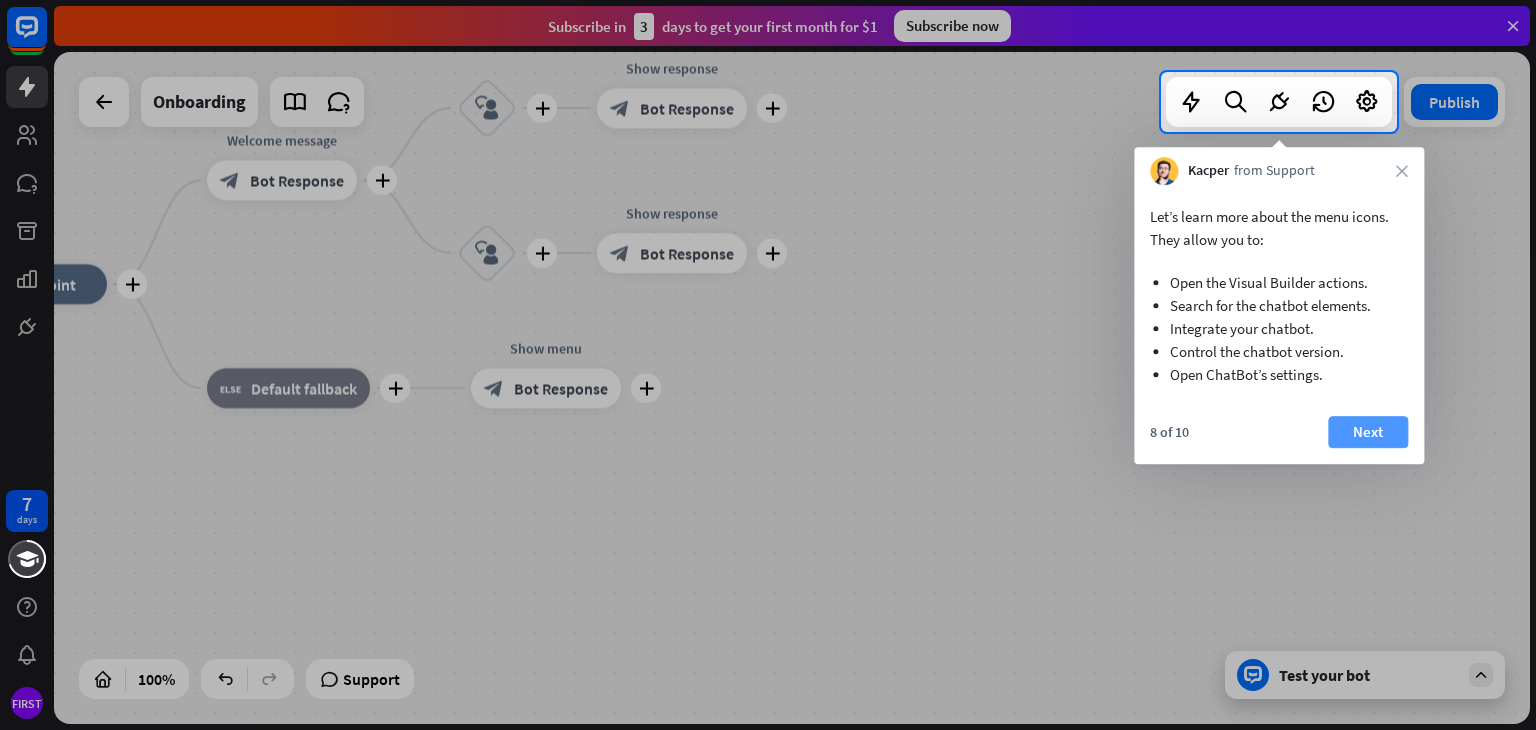 click on "Next" at bounding box center [1368, 432] 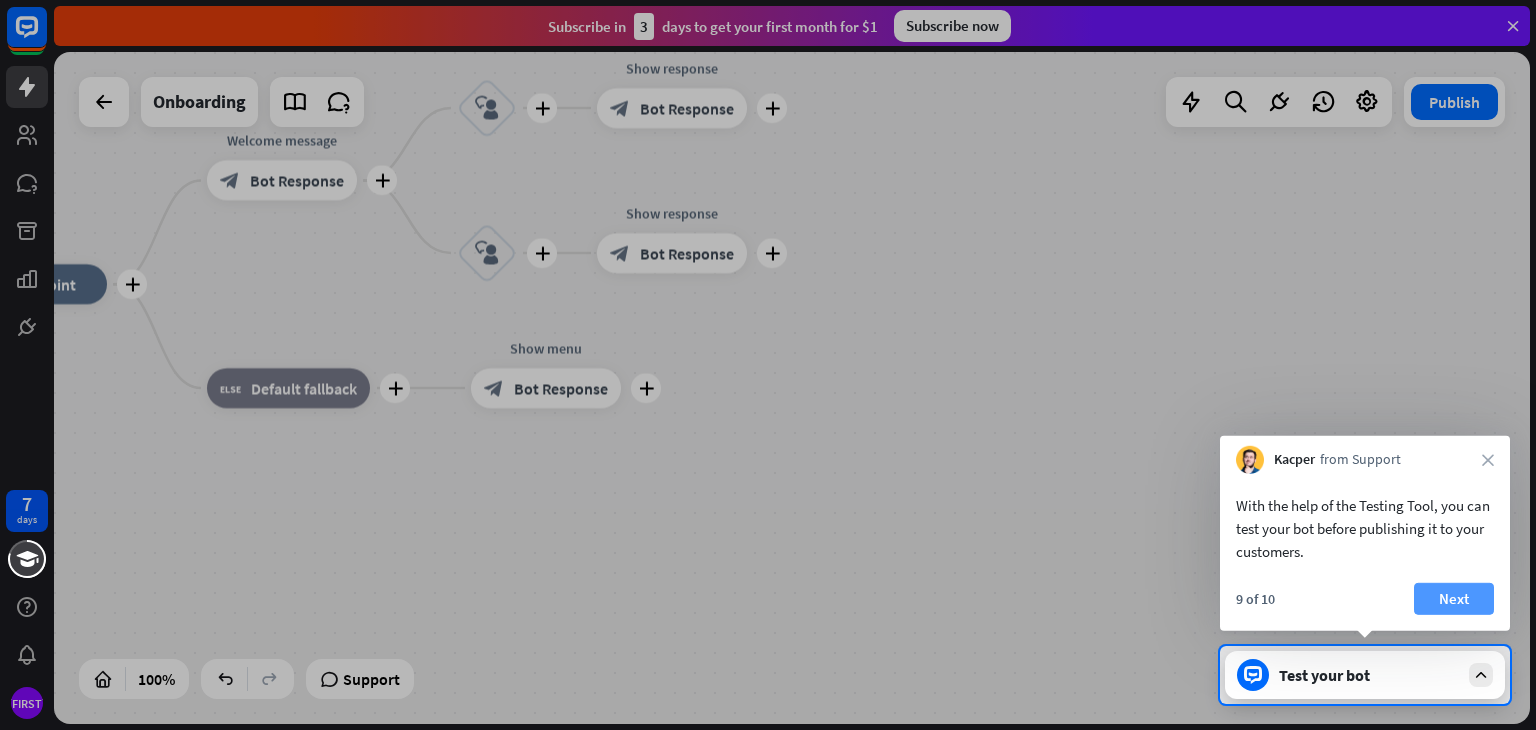 click on "Next" at bounding box center [1454, 599] 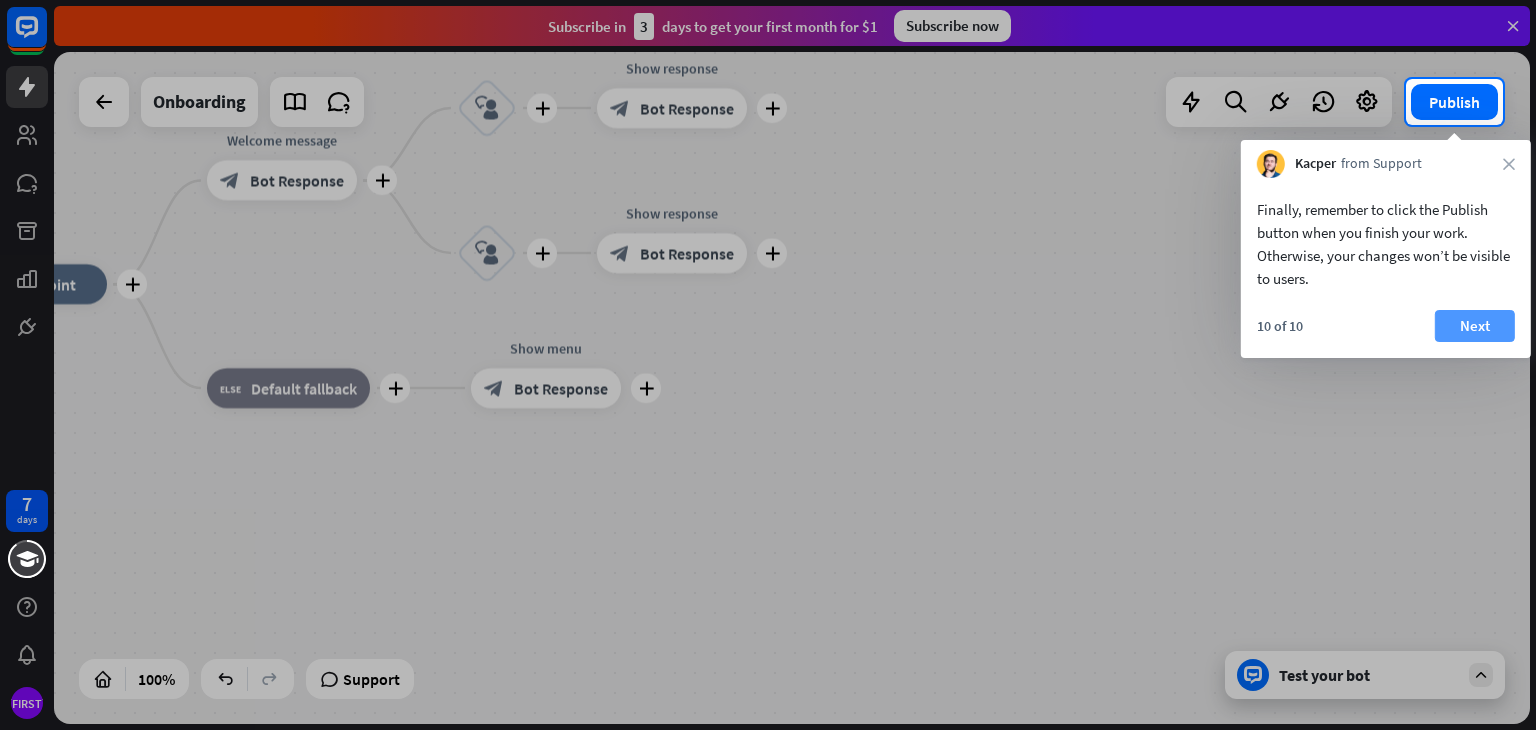 click on "Next" at bounding box center [1475, 326] 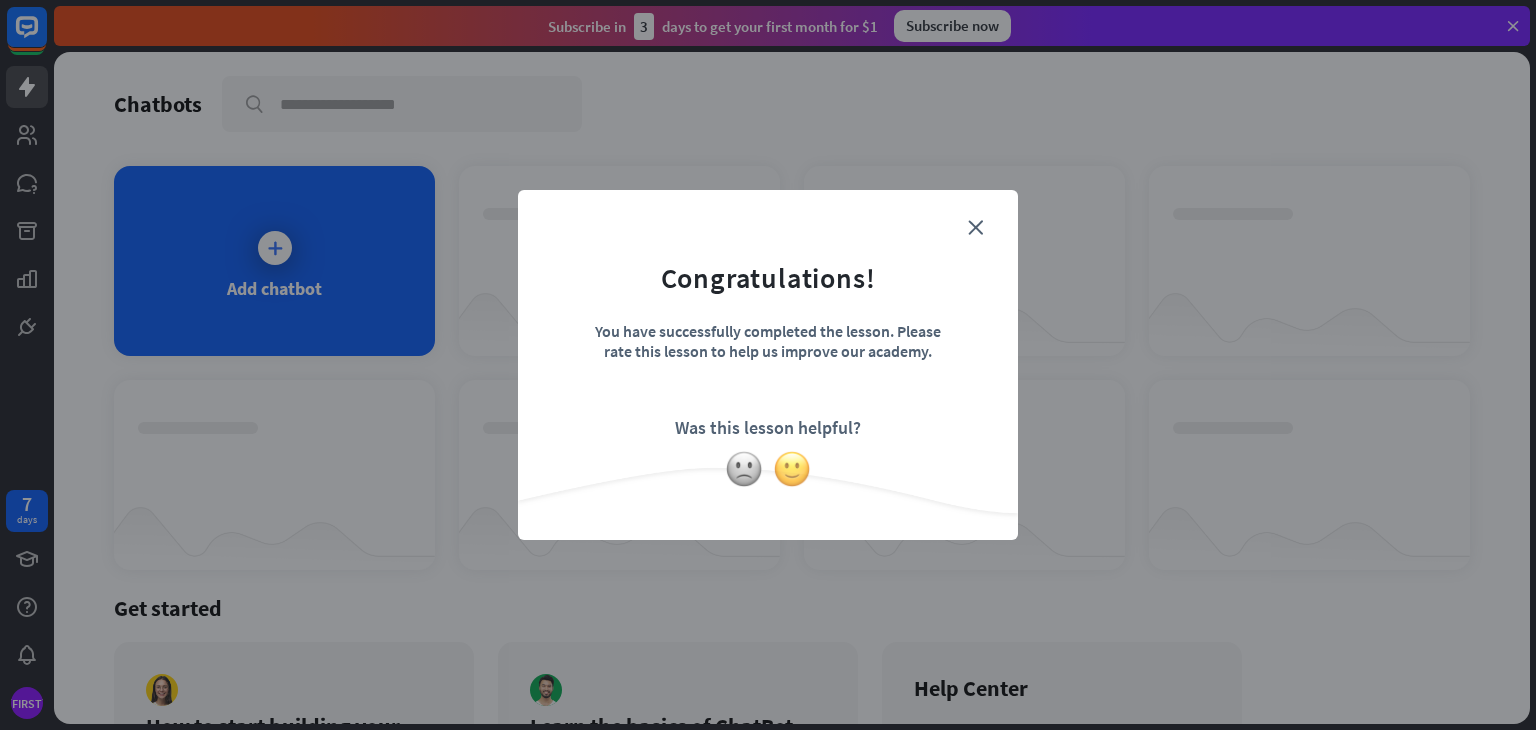 click at bounding box center [792, 469] 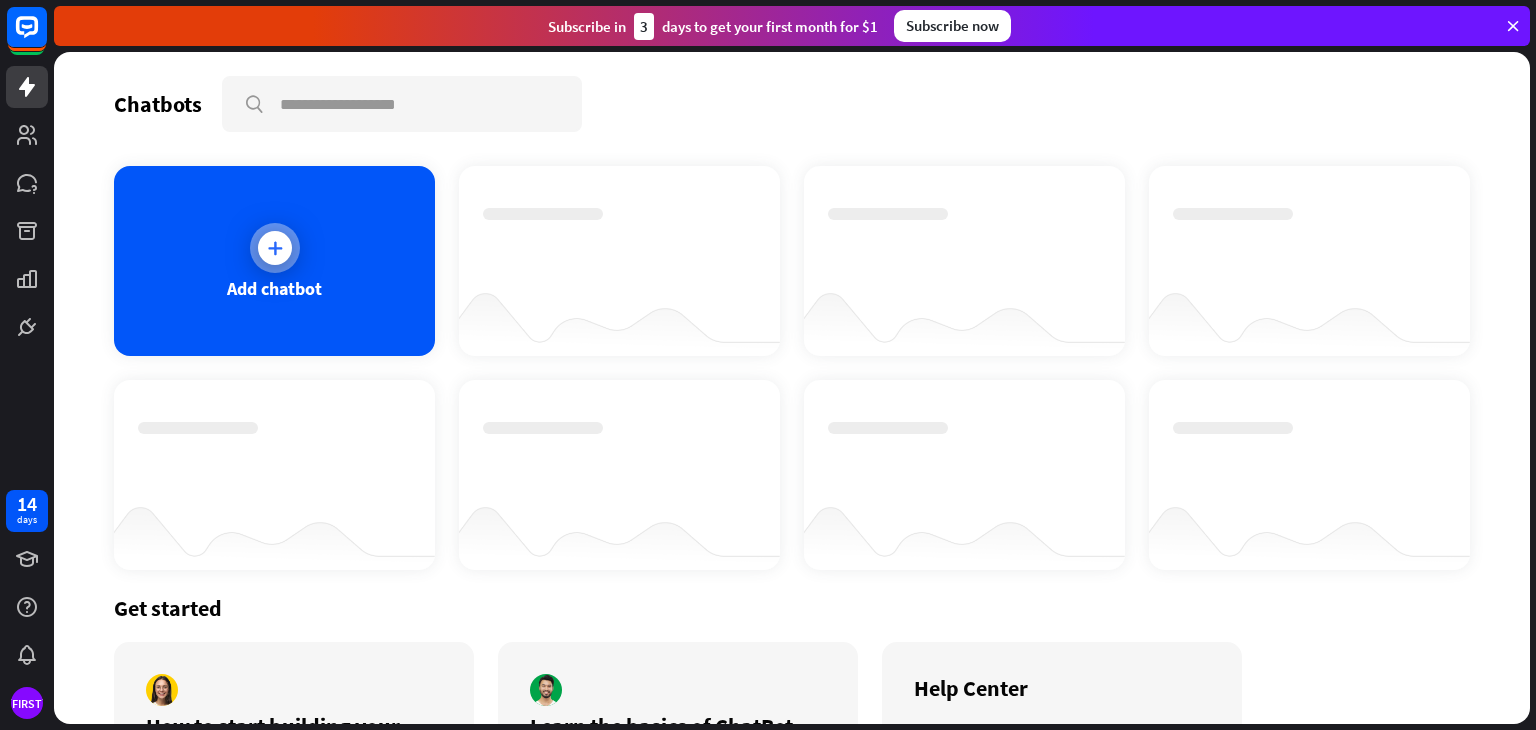 click at bounding box center [275, 248] 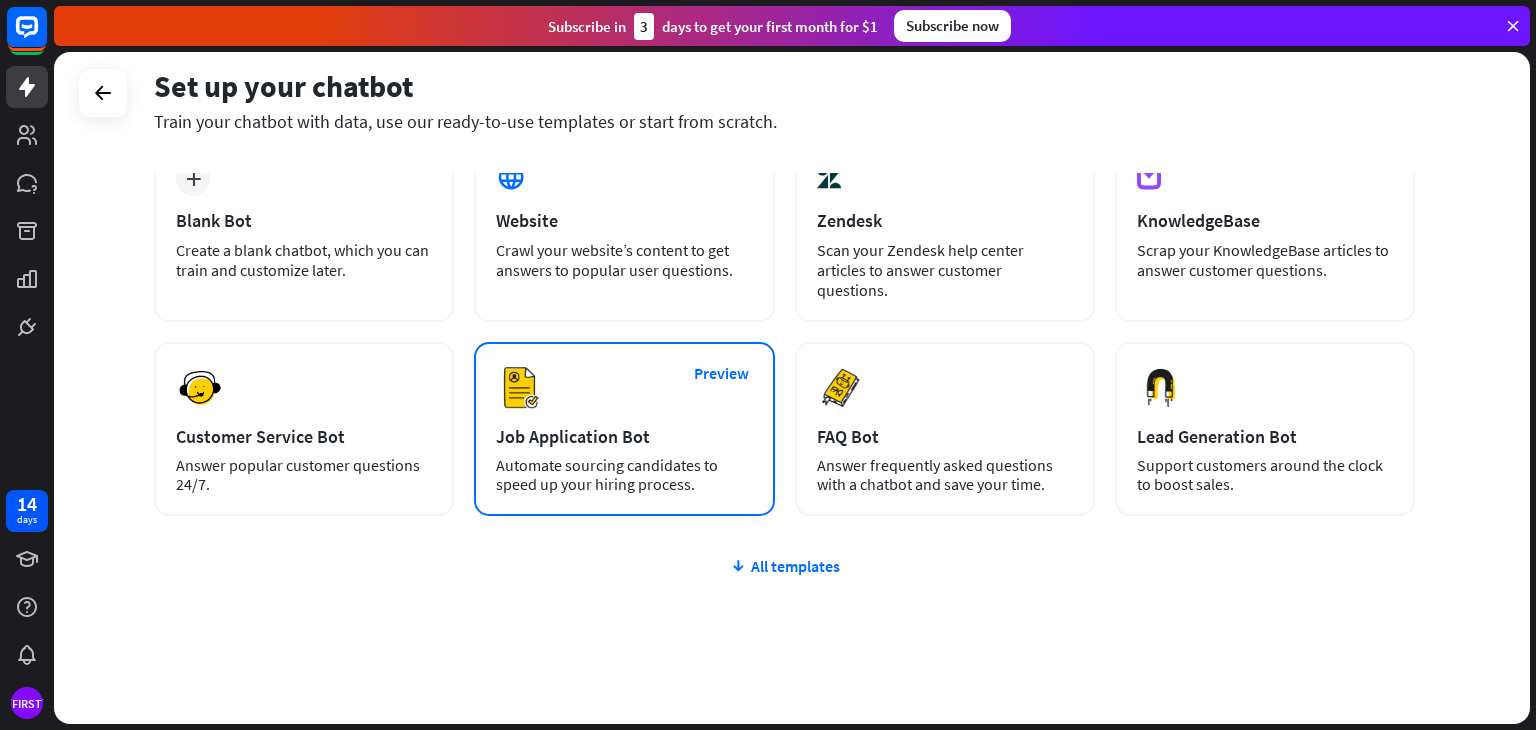 scroll, scrollTop: 133, scrollLeft: 0, axis: vertical 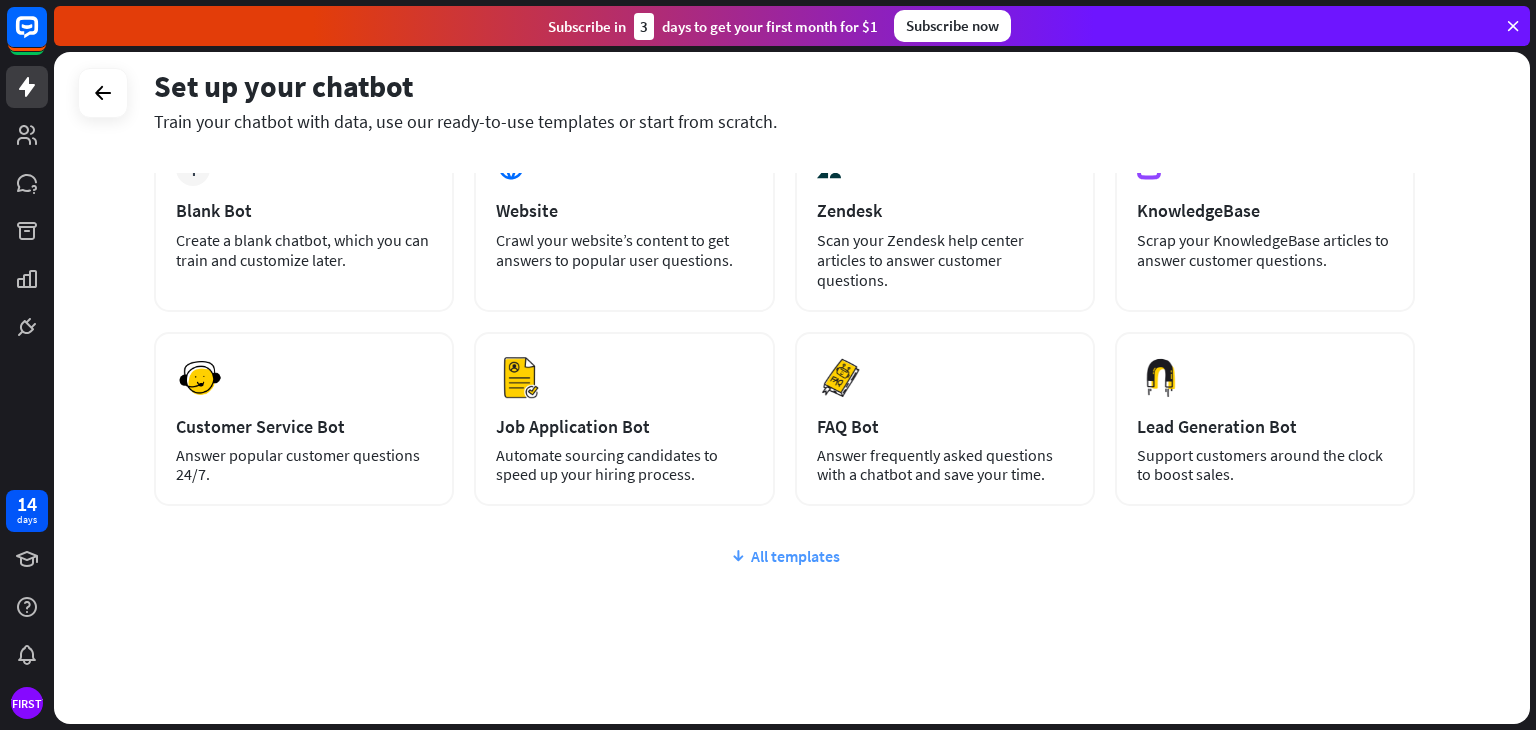 click on "All templates" at bounding box center (784, 556) 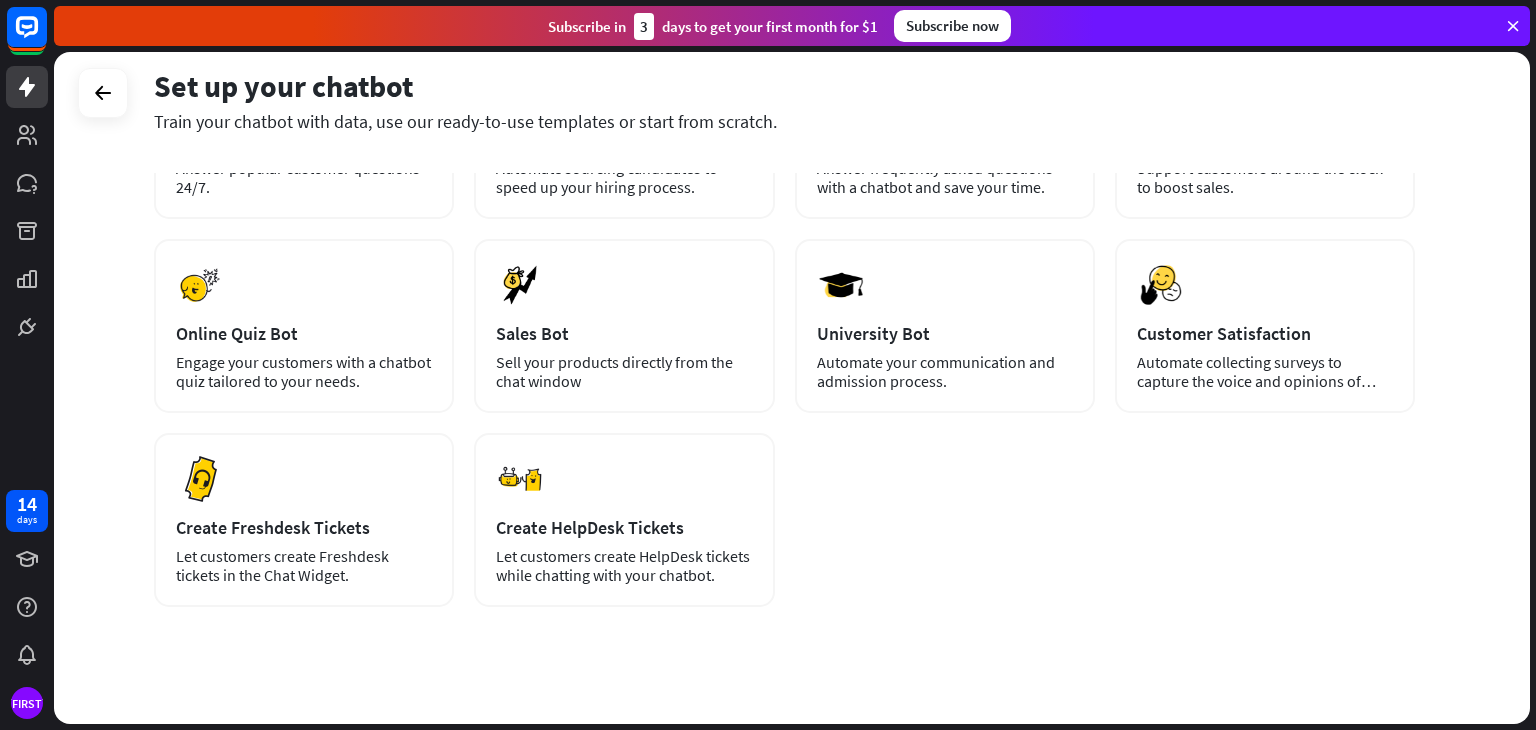 scroll, scrollTop: 0, scrollLeft: 0, axis: both 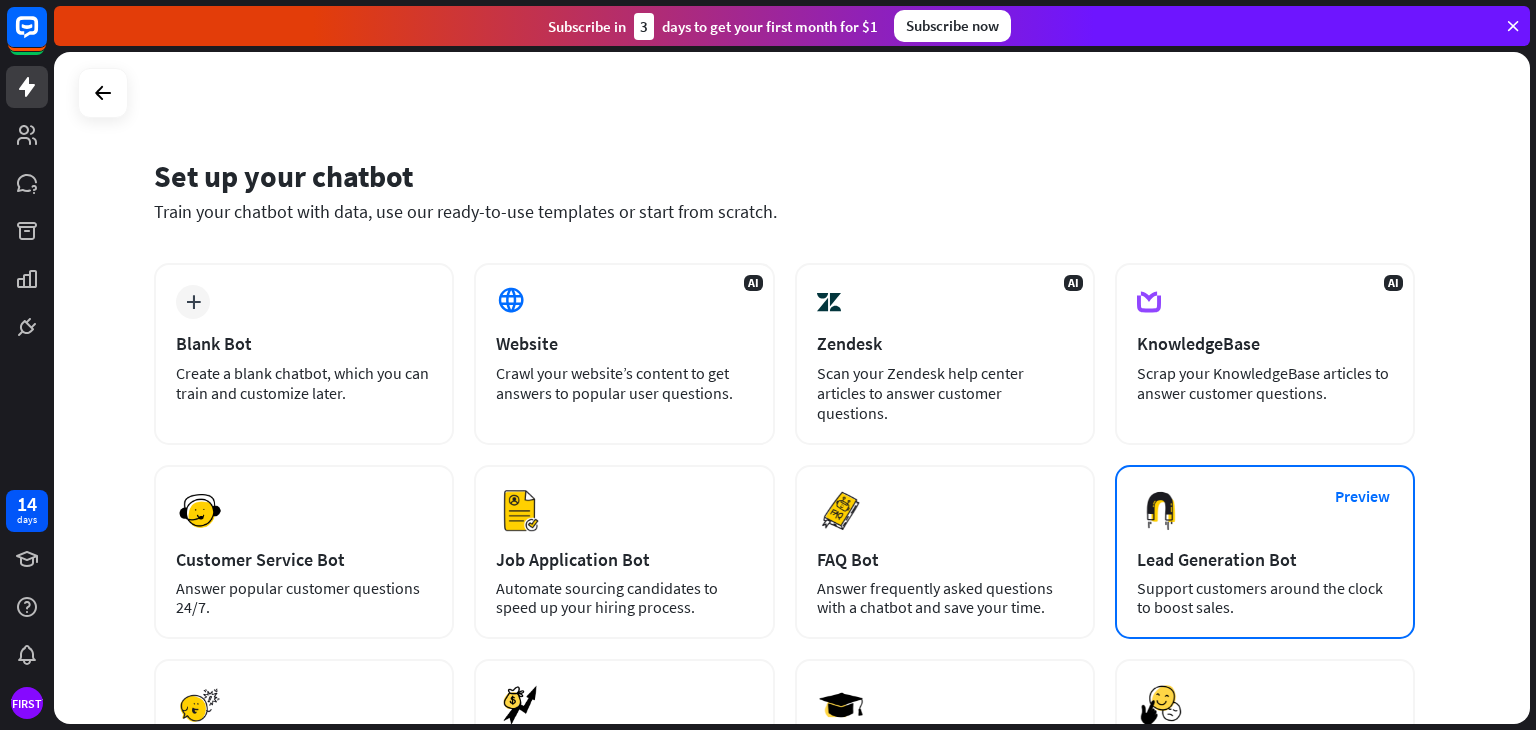 click on "Lead Generation Bot" at bounding box center [1265, 559] 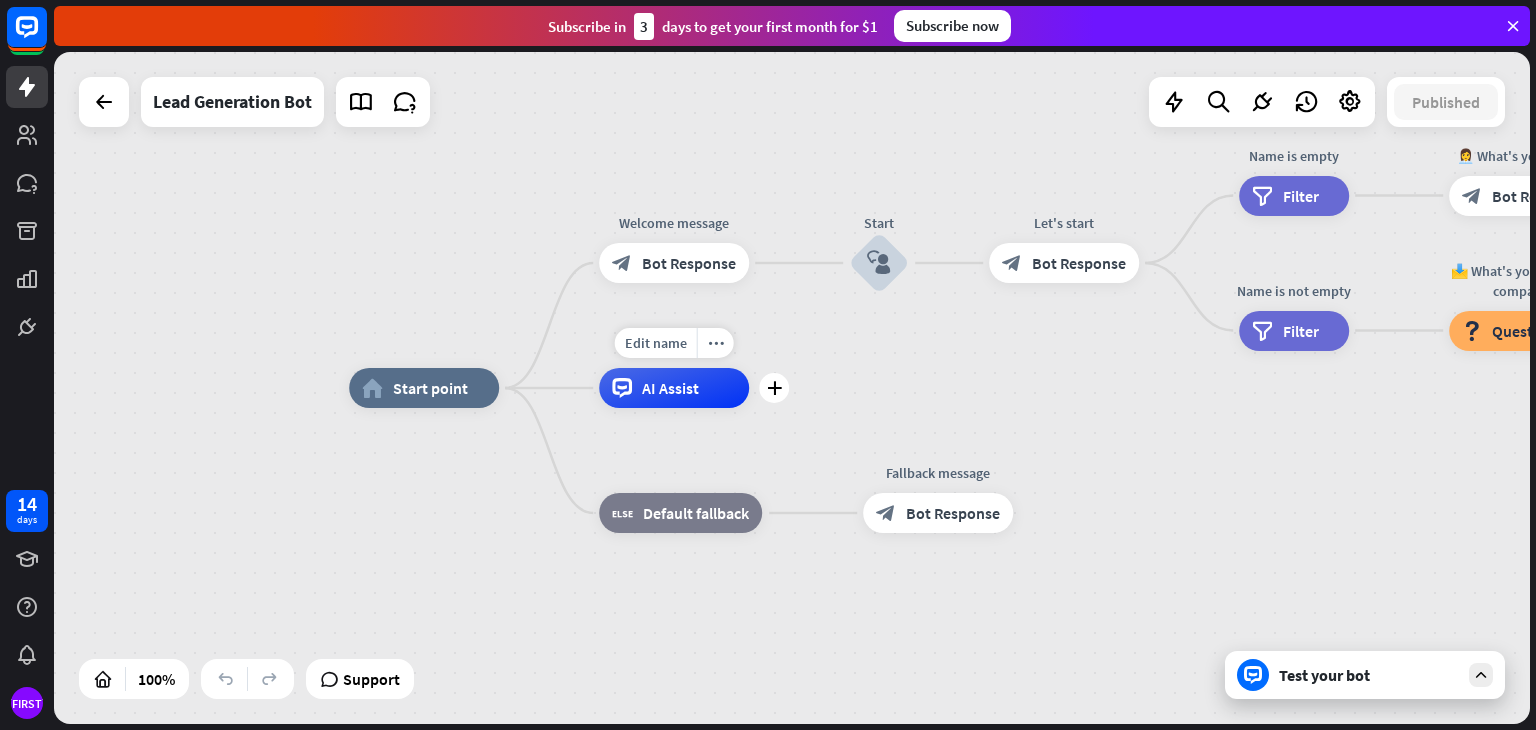 click on "AI Assist" at bounding box center (670, 388) 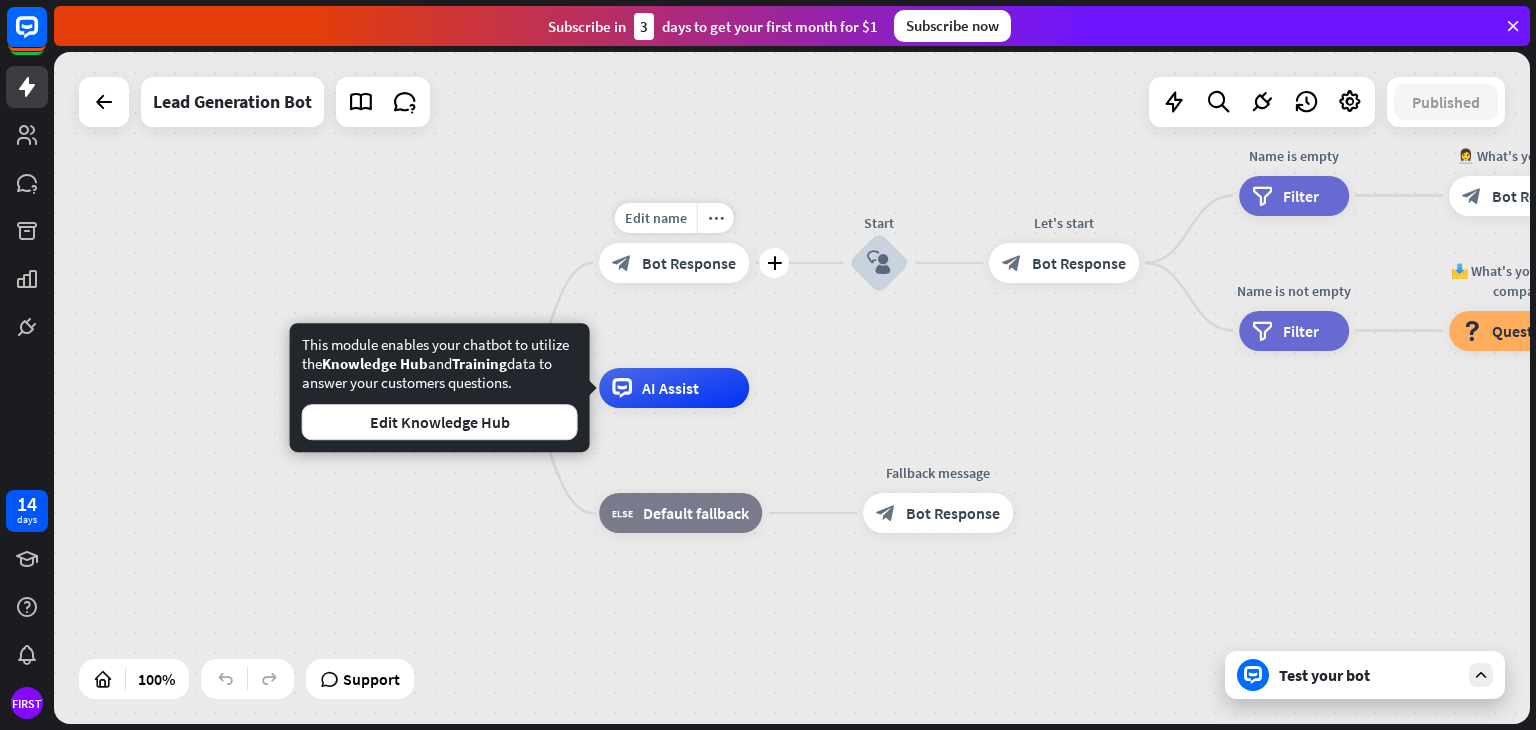 click on "Bot Response" at bounding box center (689, 263) 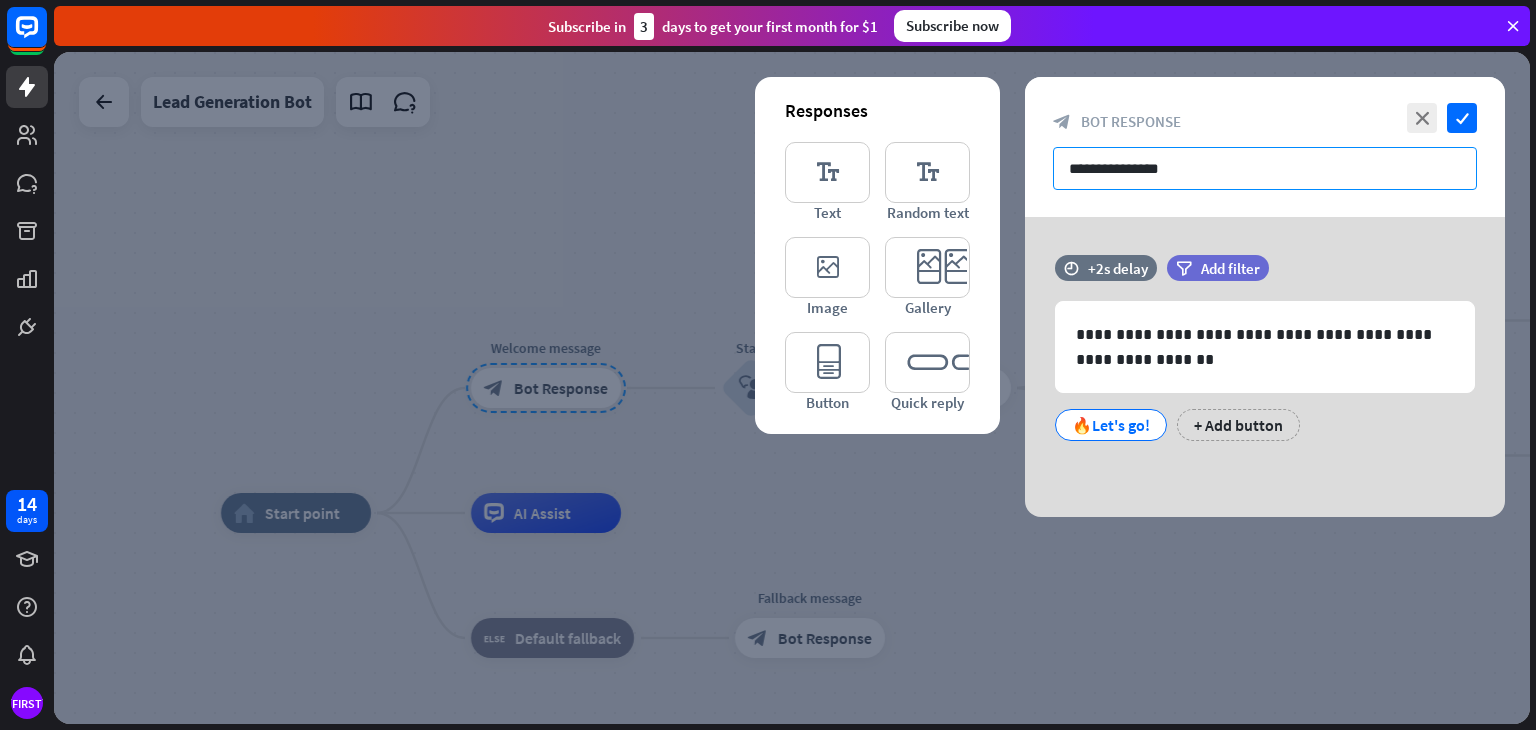 click on "**********" at bounding box center (1265, 168) 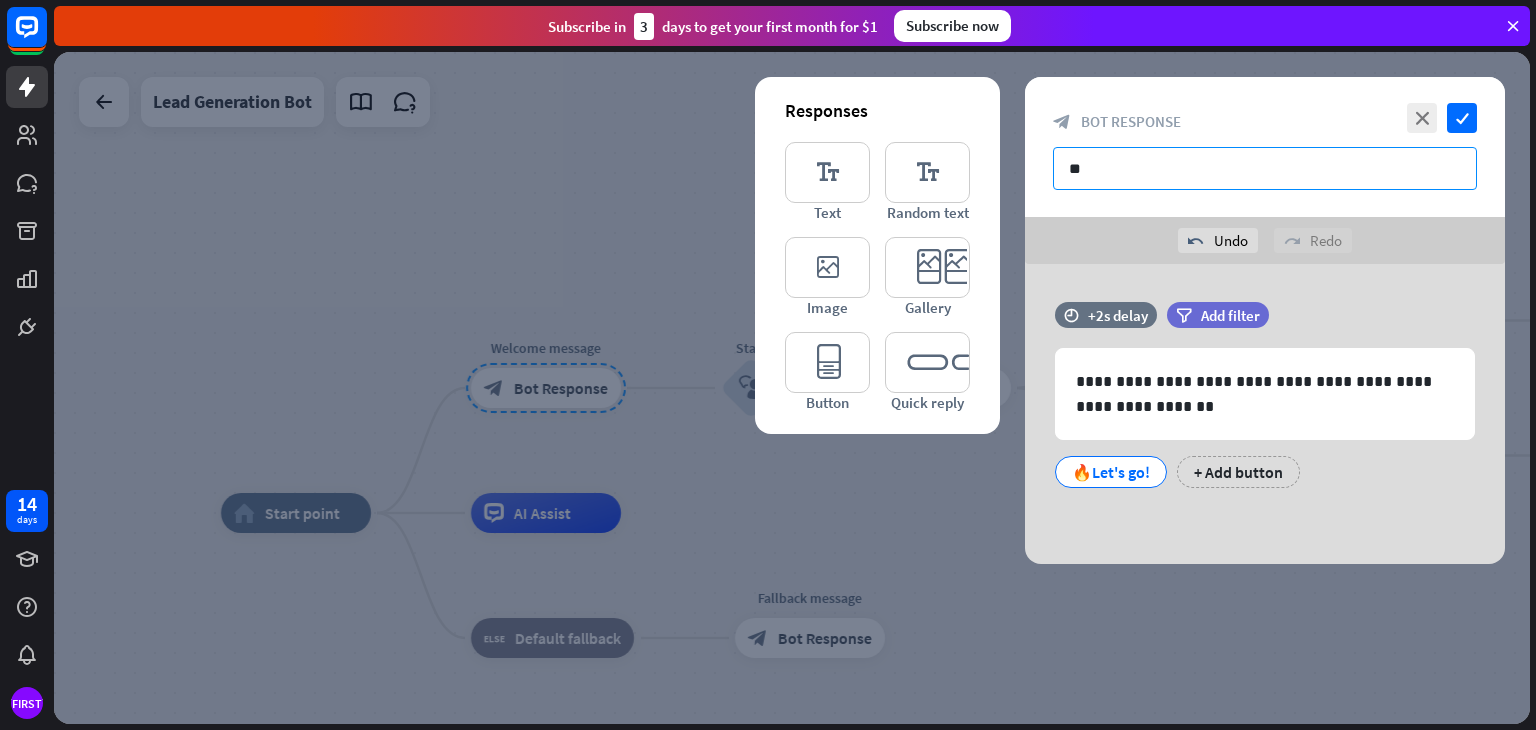 type on "*" 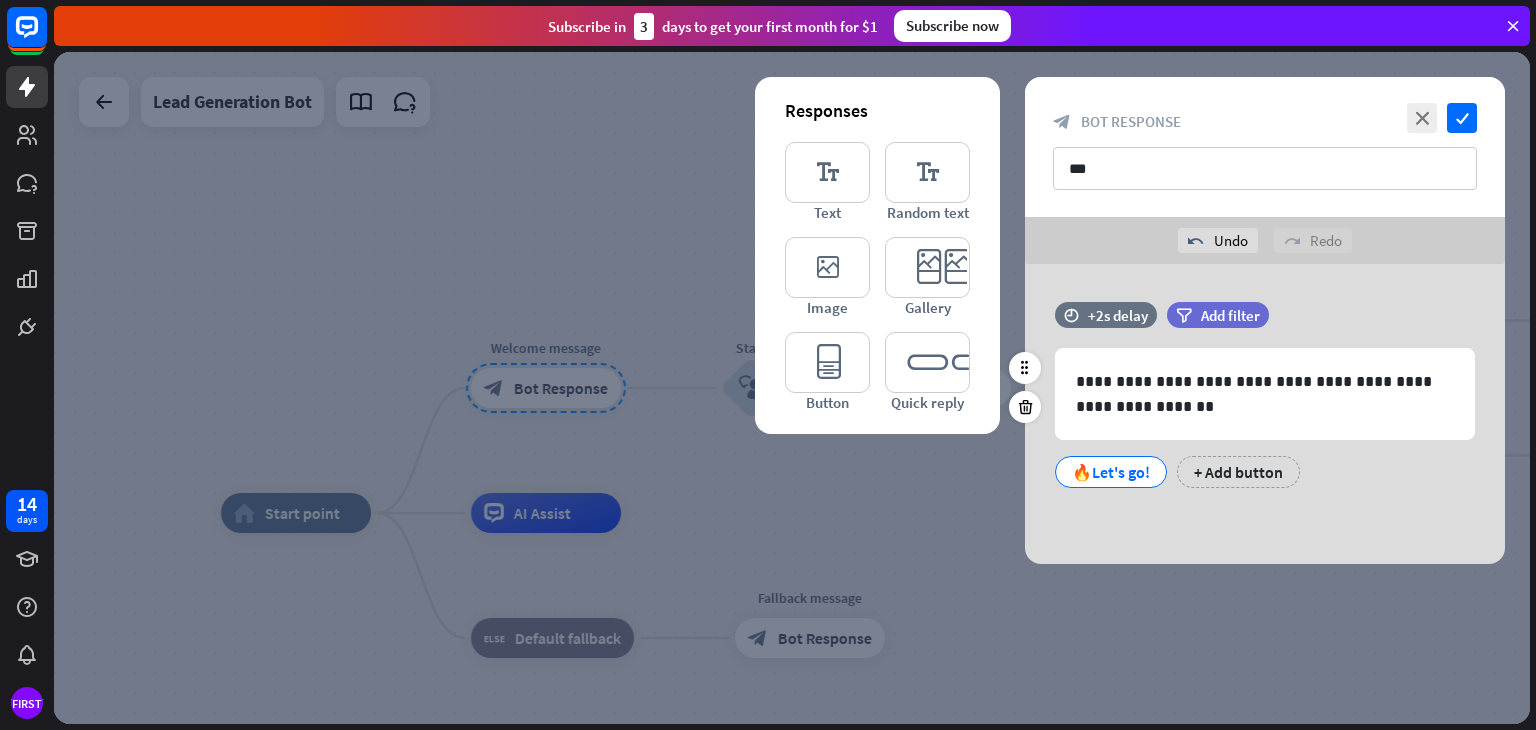 click on "🔥Let's go!" at bounding box center [1111, 472] 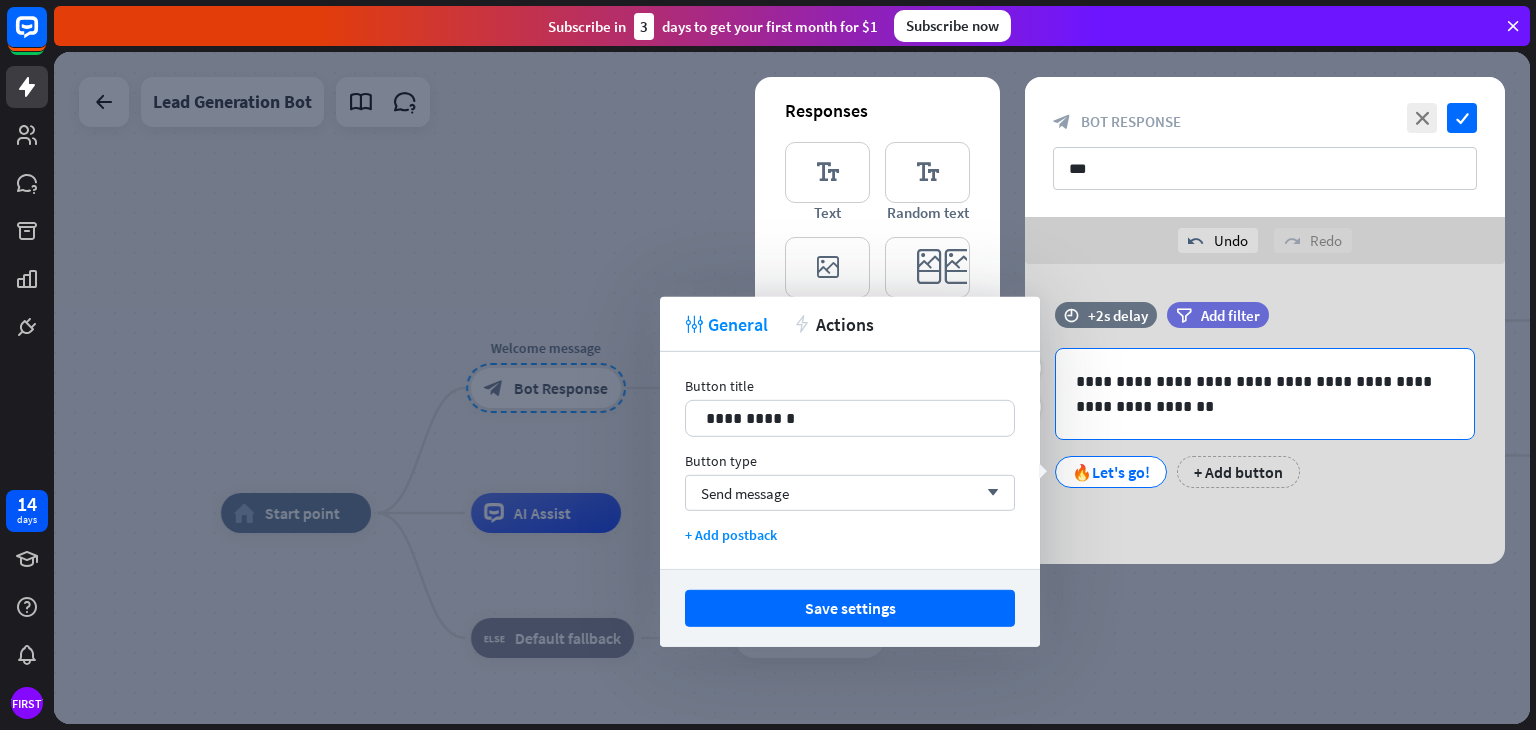 click on "**********" at bounding box center (1265, 394) 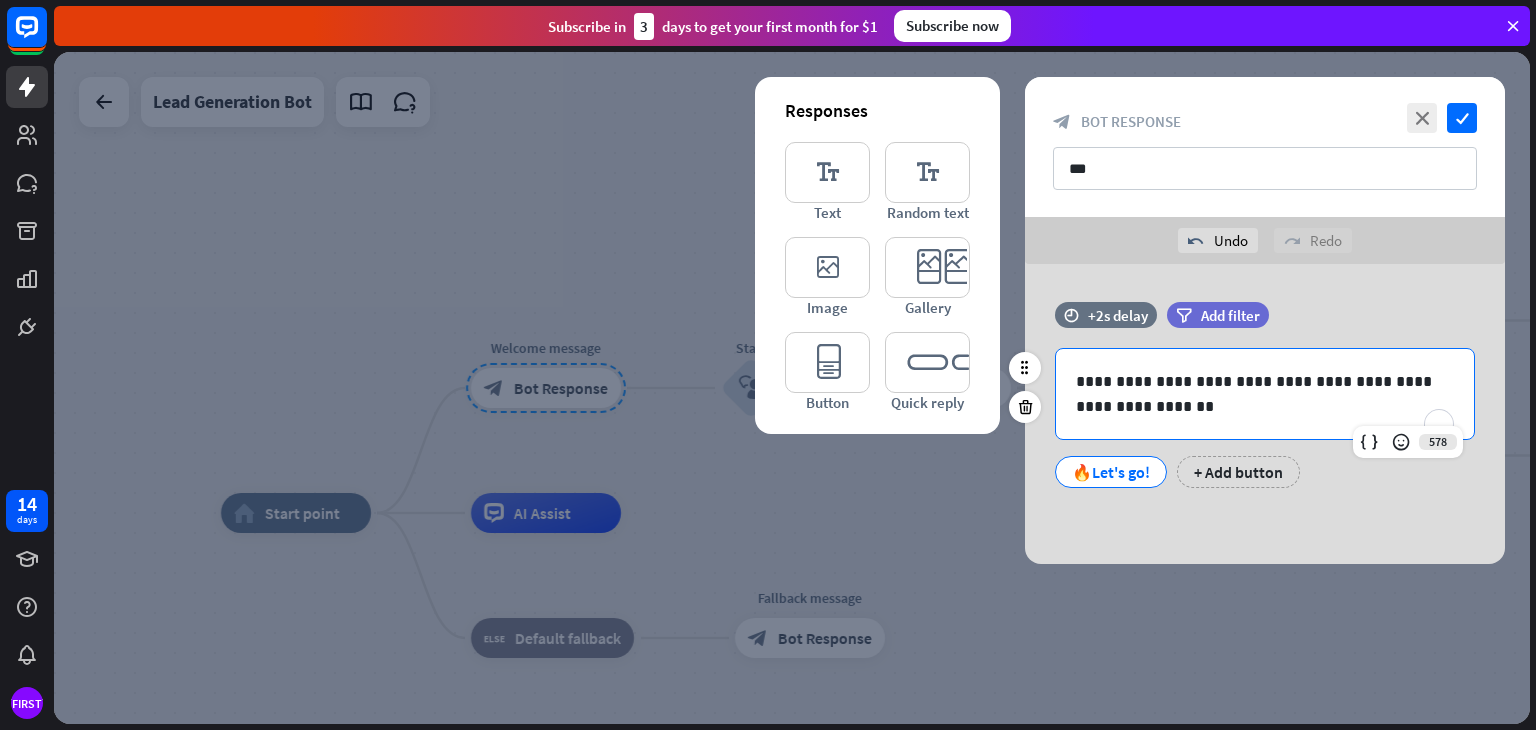 click on "**********" at bounding box center (1265, 394) 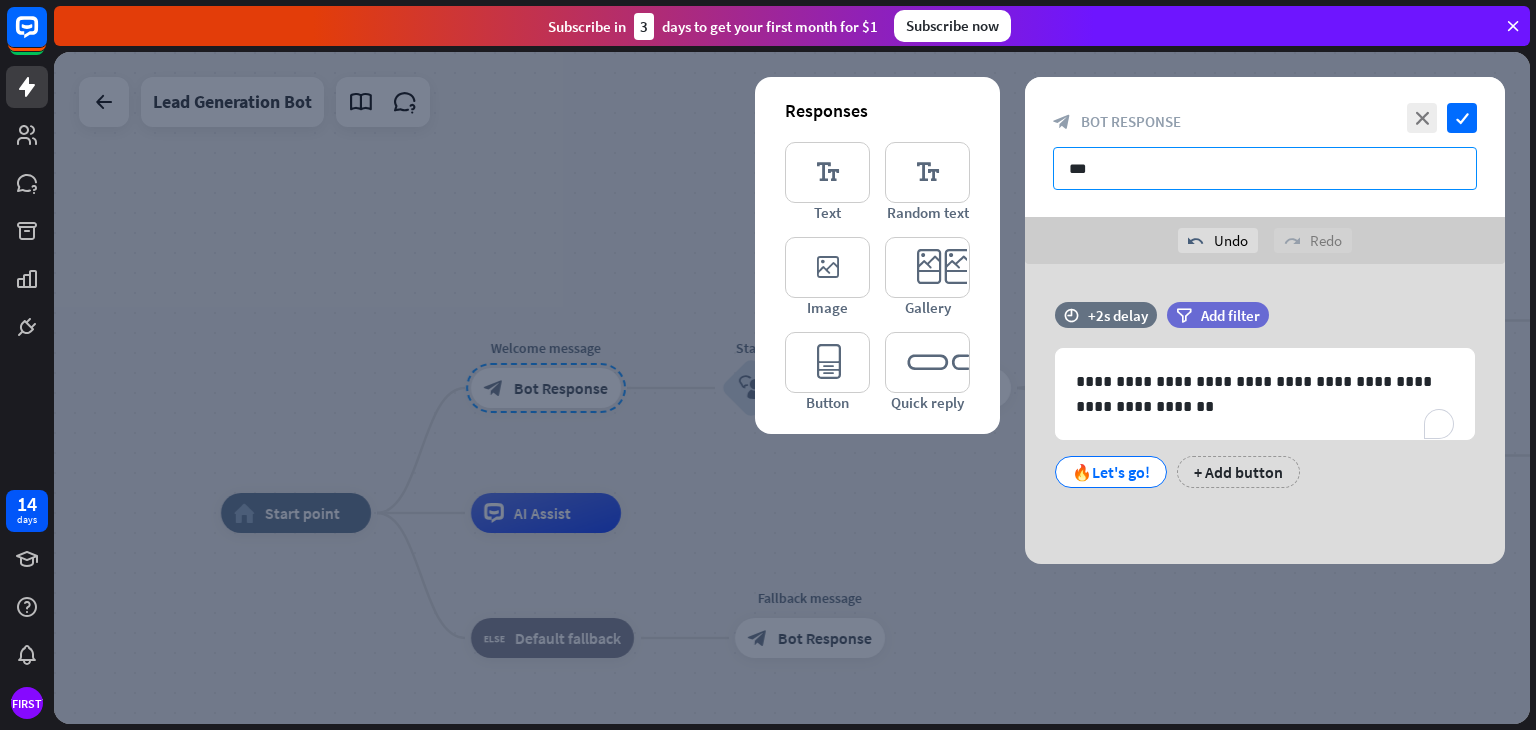 click on "**" at bounding box center [1265, 168] 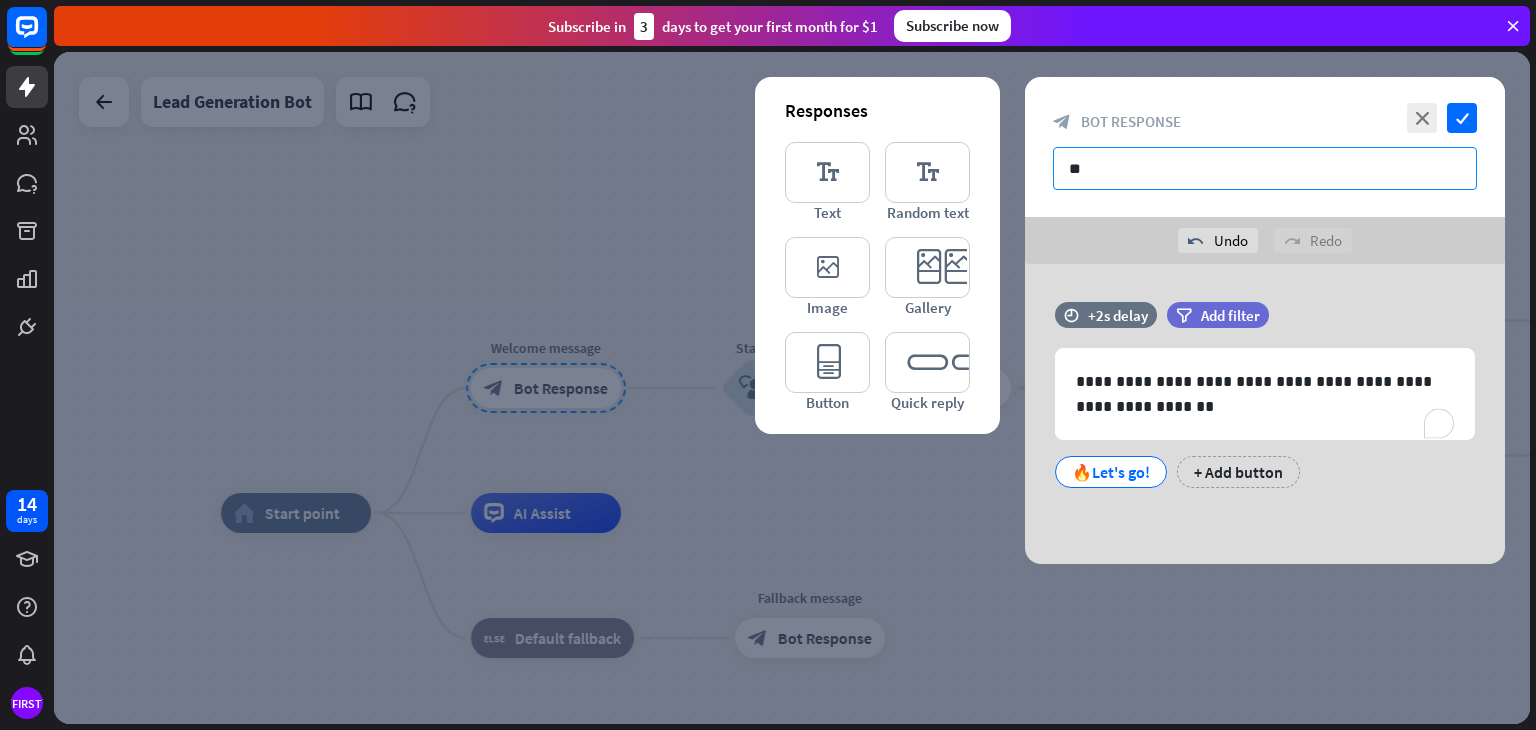 type on "*" 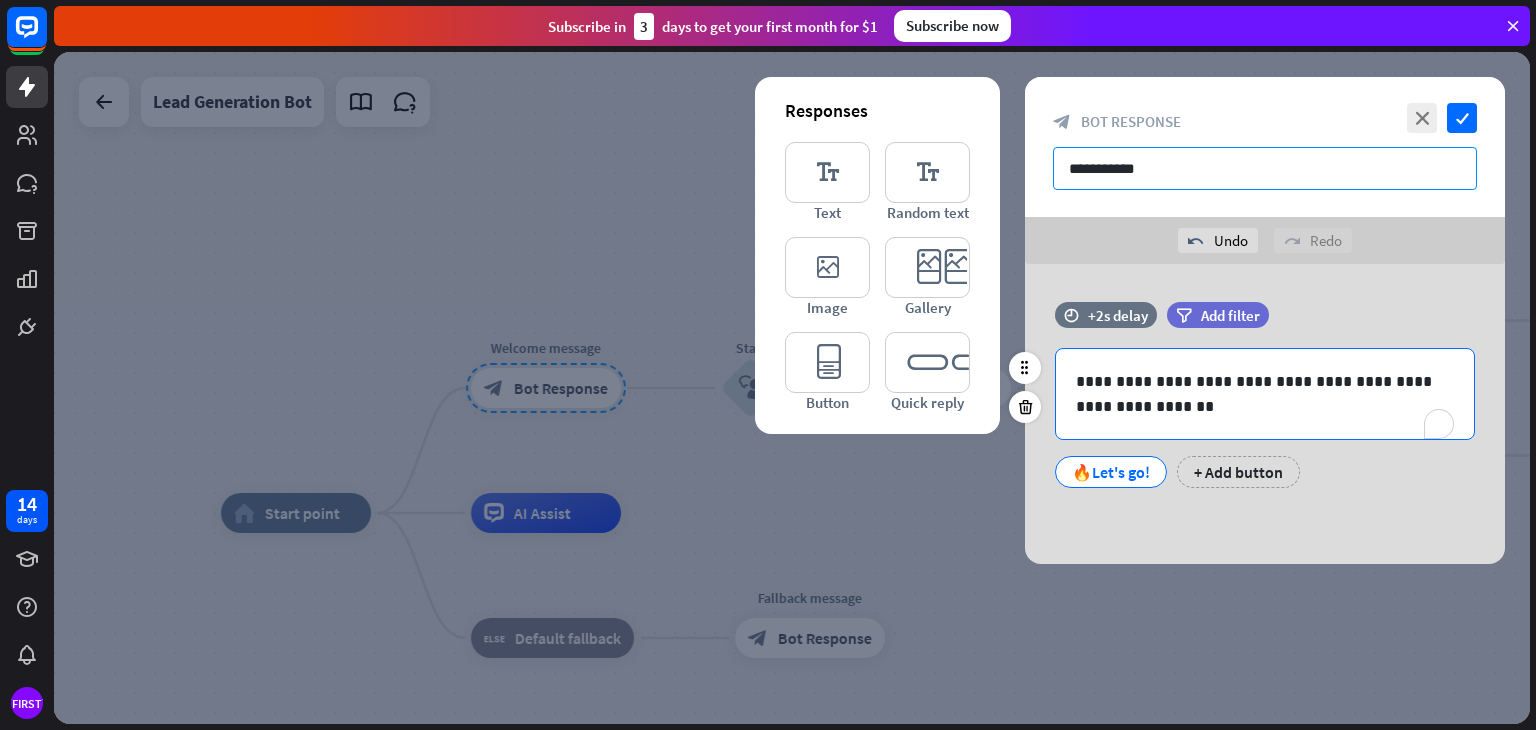 type on "**********" 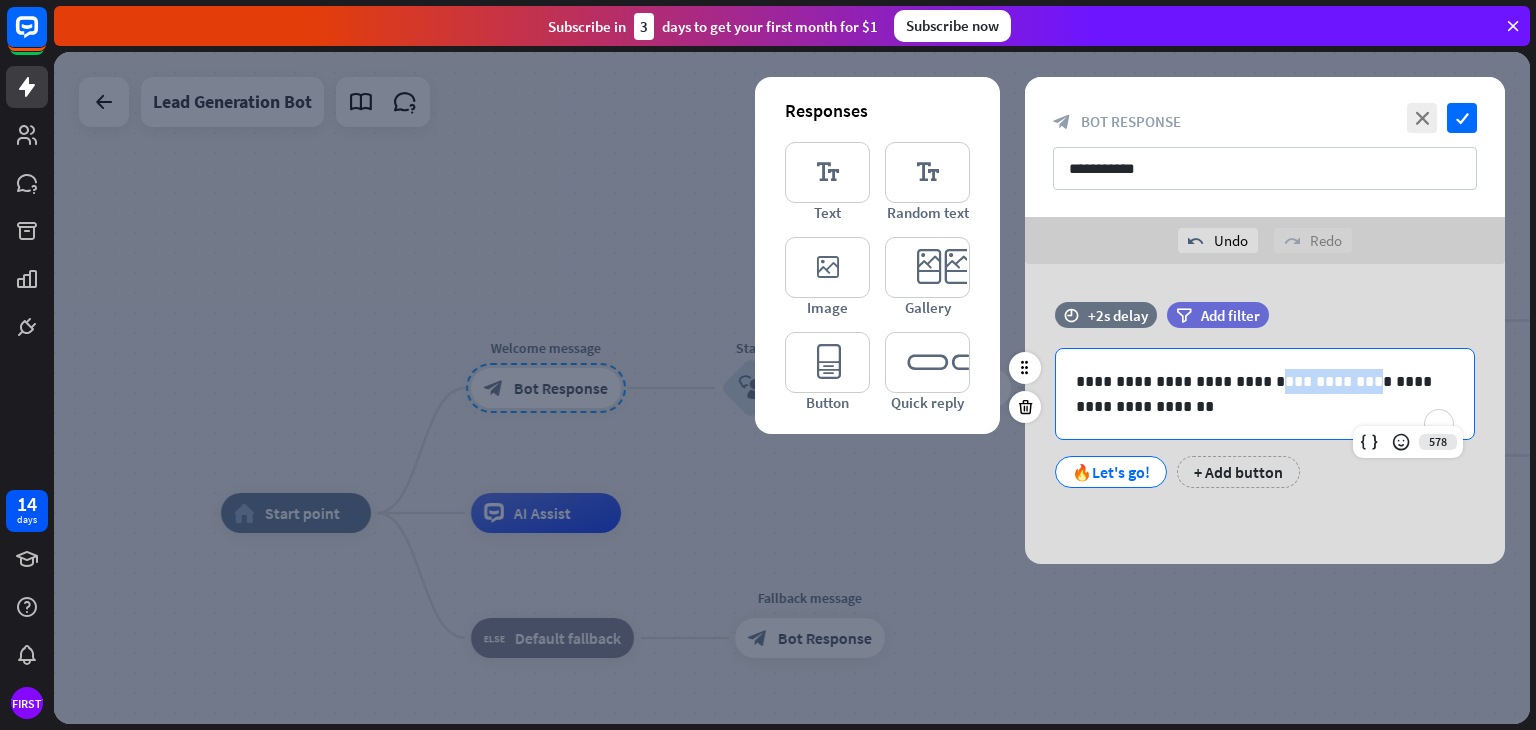 drag, startPoint x: 1252, startPoint y: 378, endPoint x: 1315, endPoint y: 385, distance: 63.387695 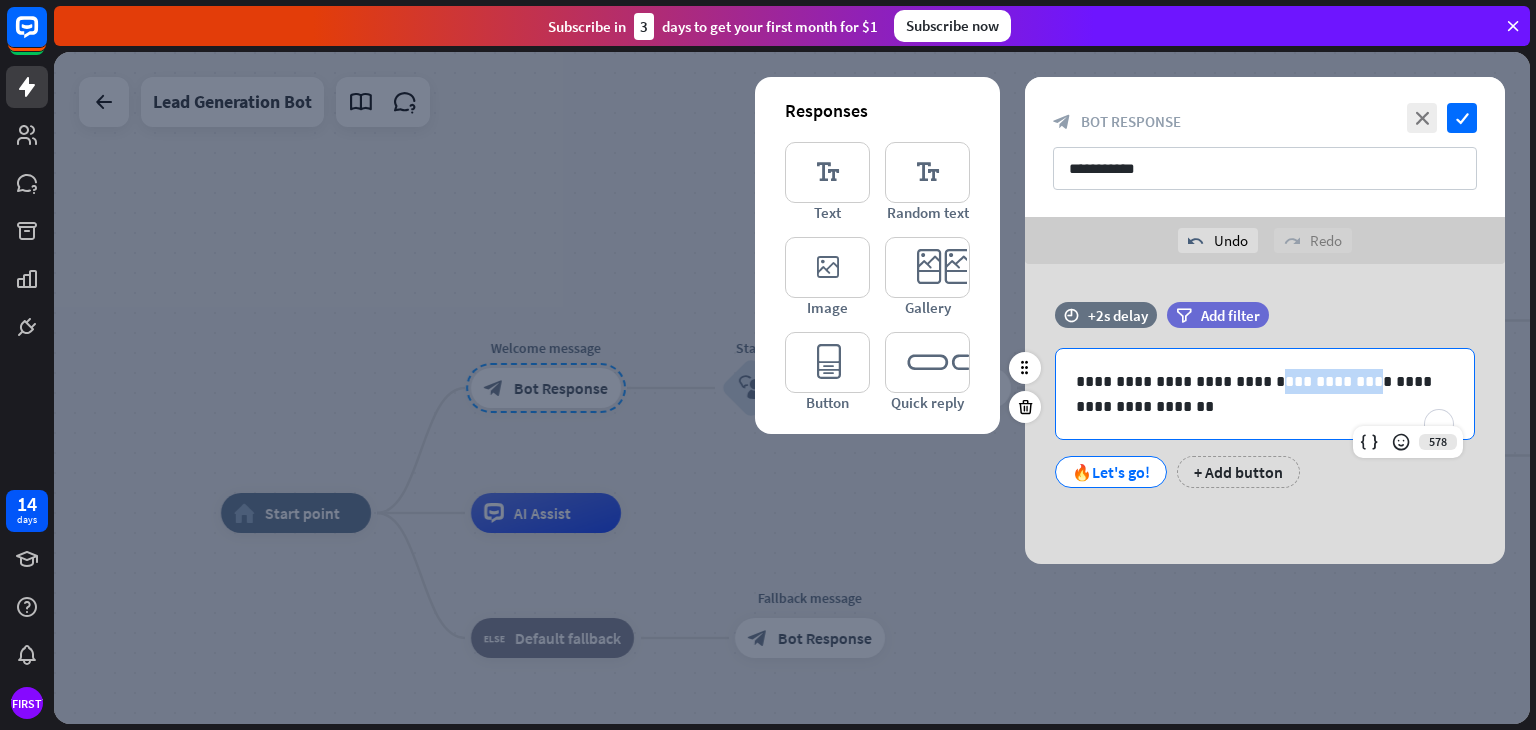 click on "**********" at bounding box center [1265, 394] 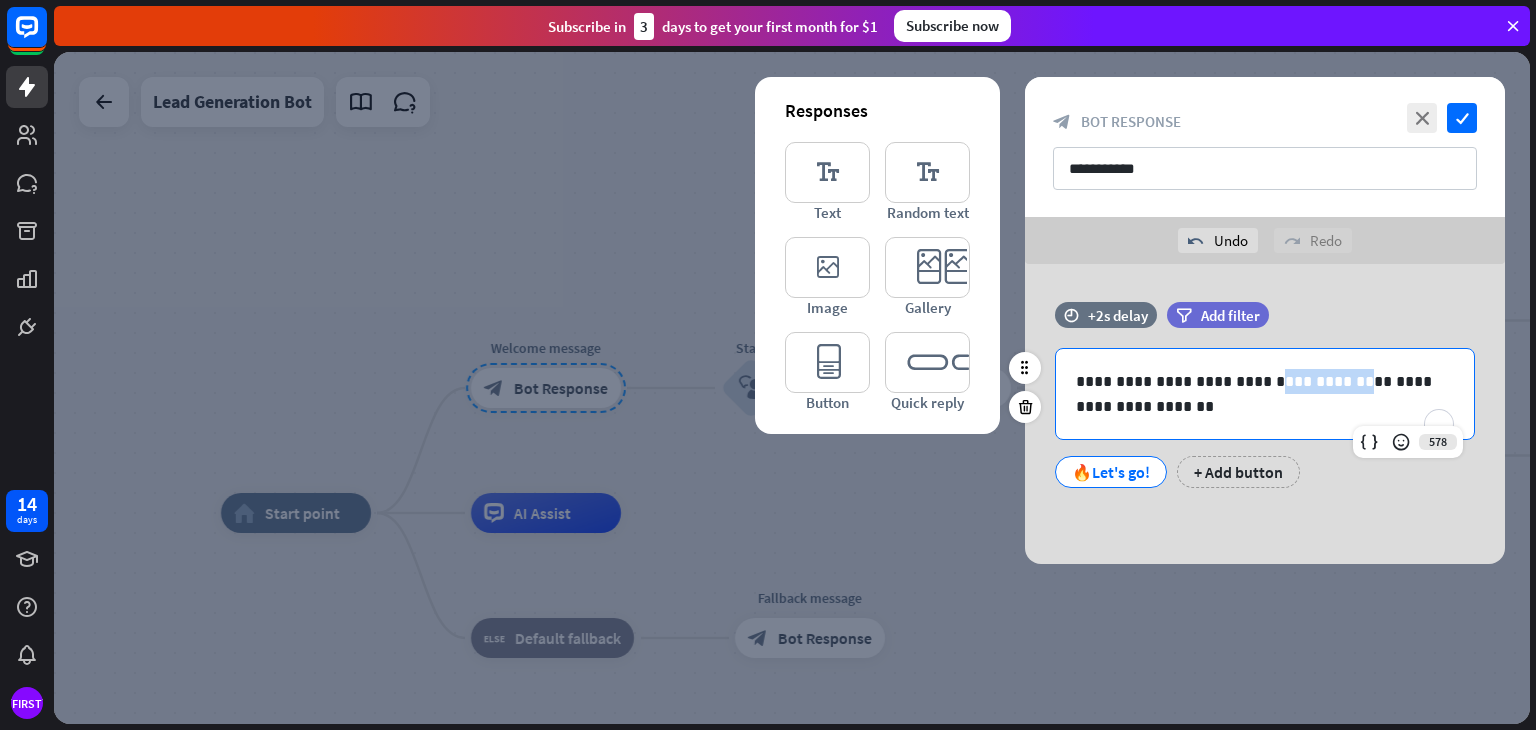 click on "**********" at bounding box center [1265, 394] 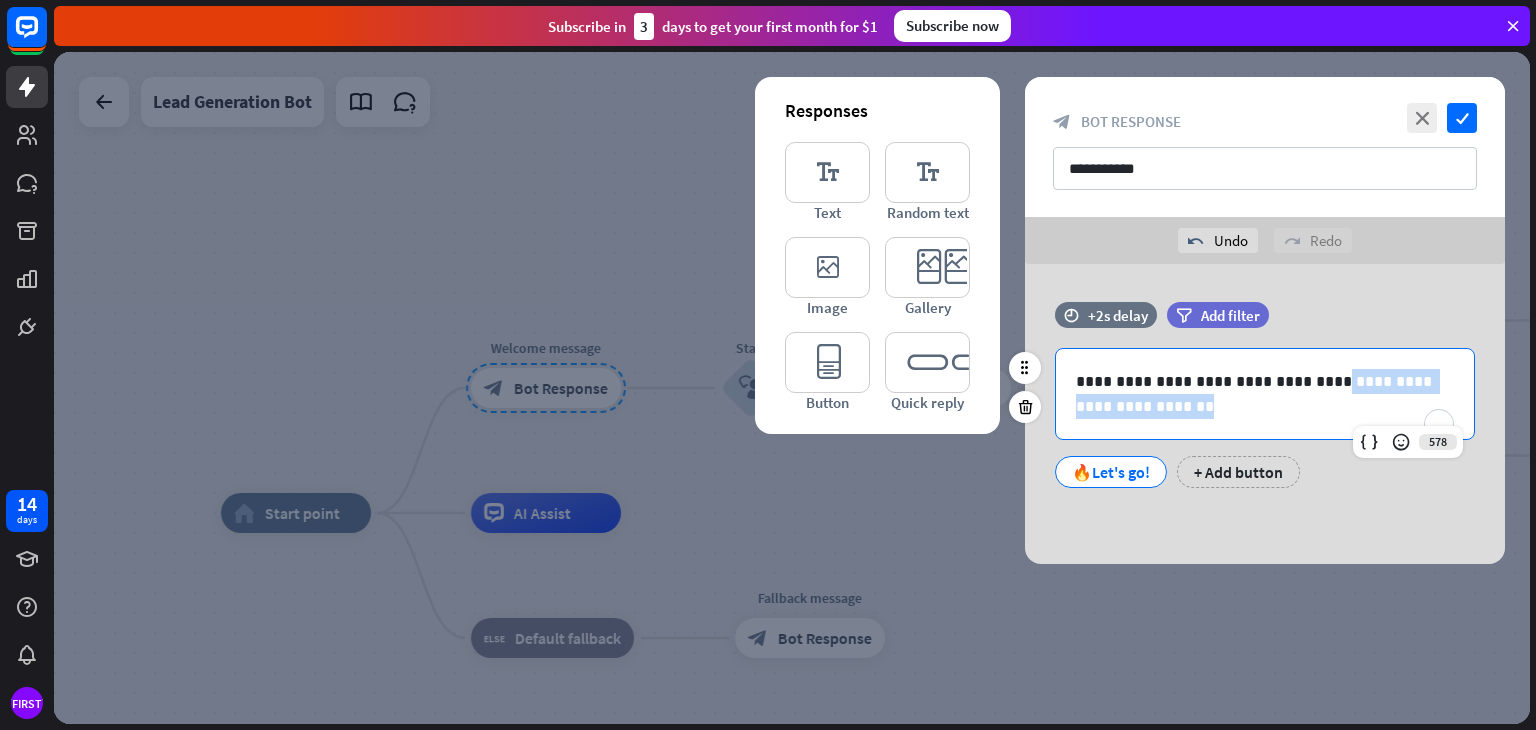 drag, startPoint x: 1294, startPoint y: 382, endPoint x: 1122, endPoint y: 403, distance: 173.27724 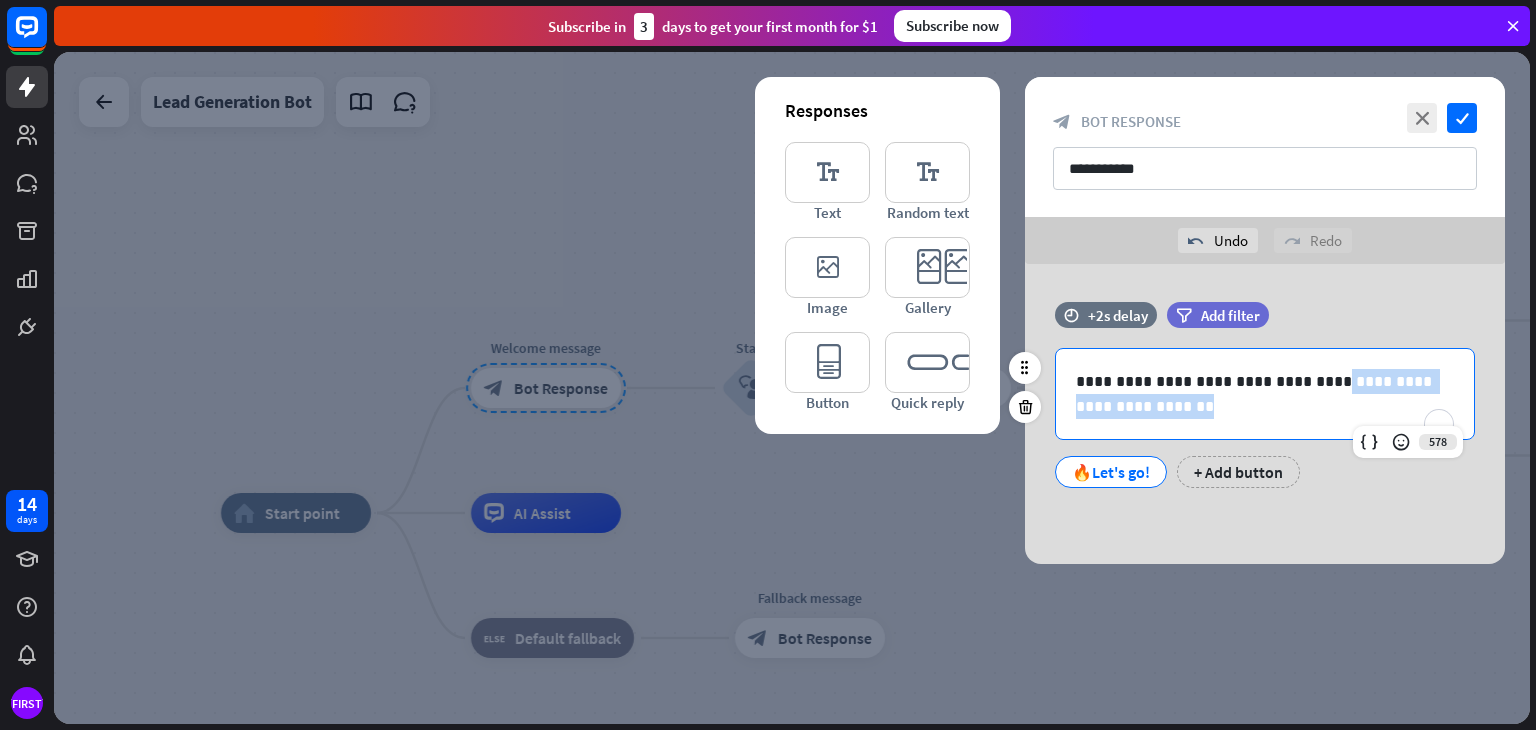 click on "**********" at bounding box center [1265, 394] 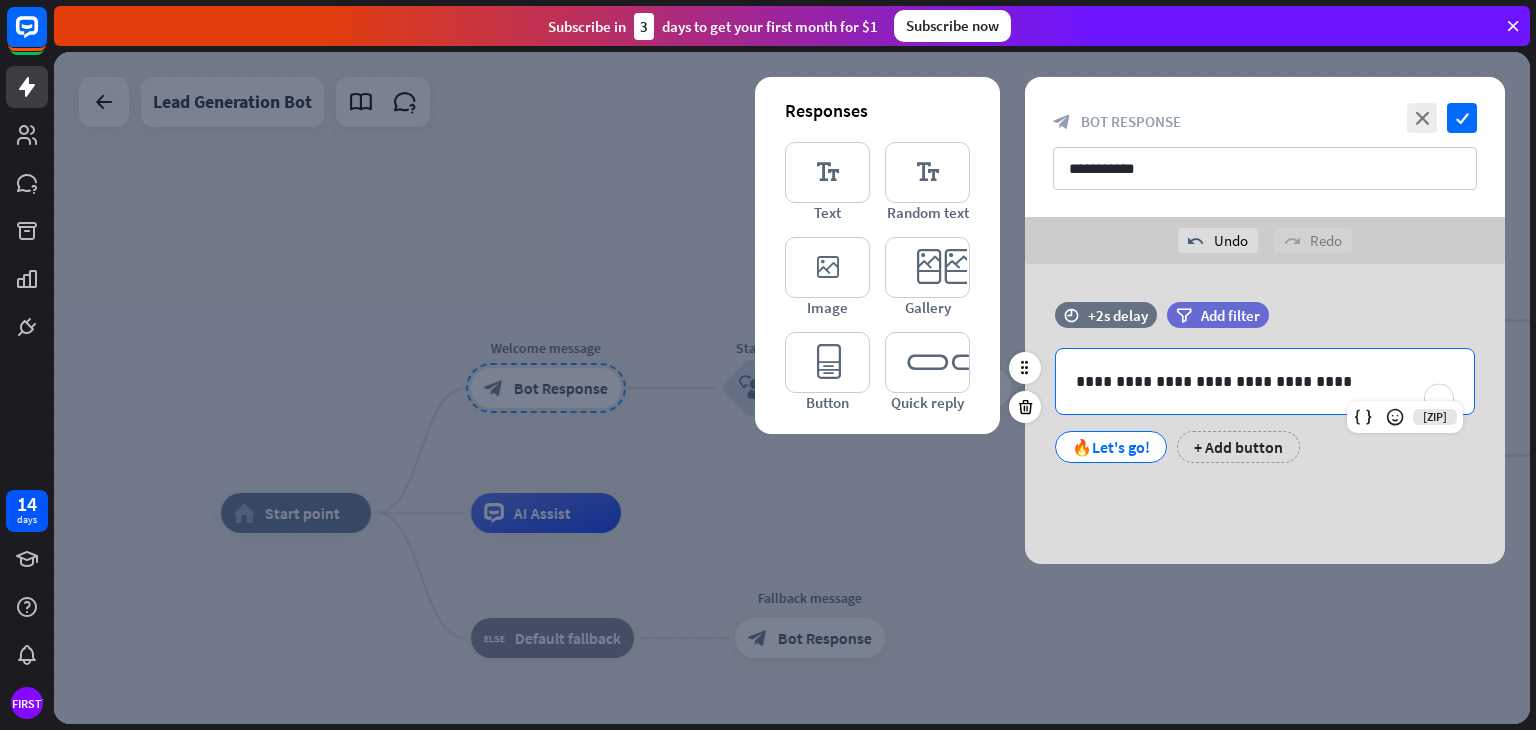 type 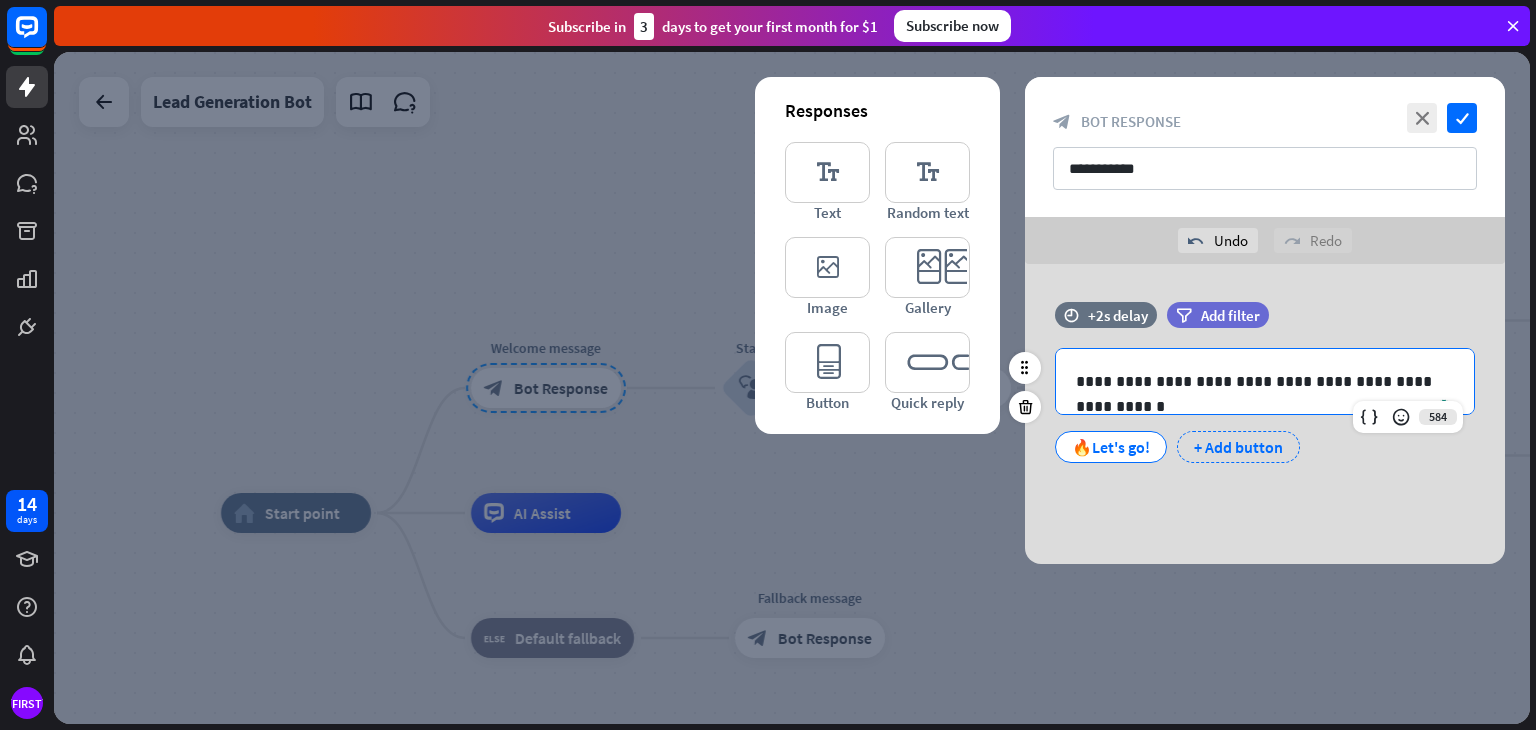 click on "+ Add button" at bounding box center [1238, 447] 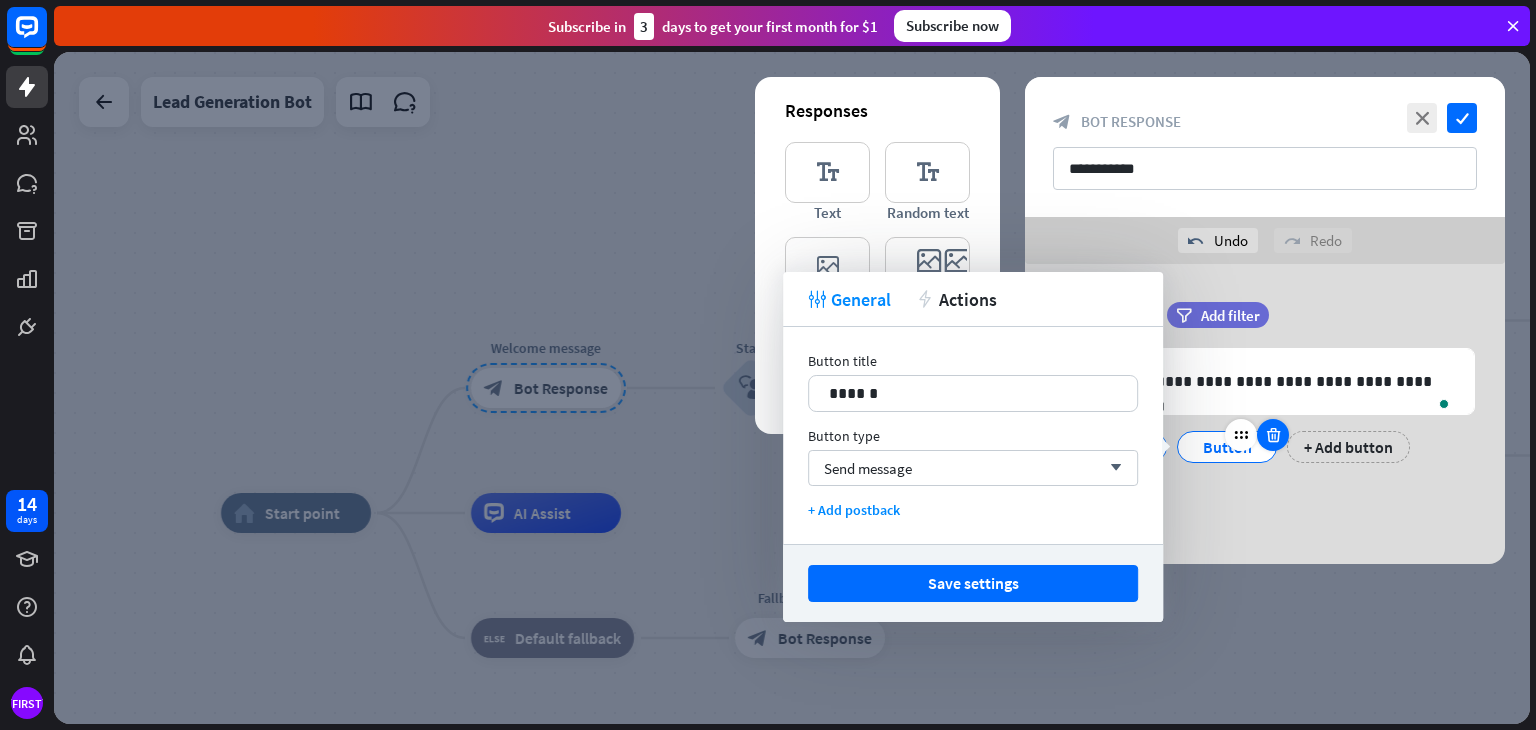 click at bounding box center [1273, 435] 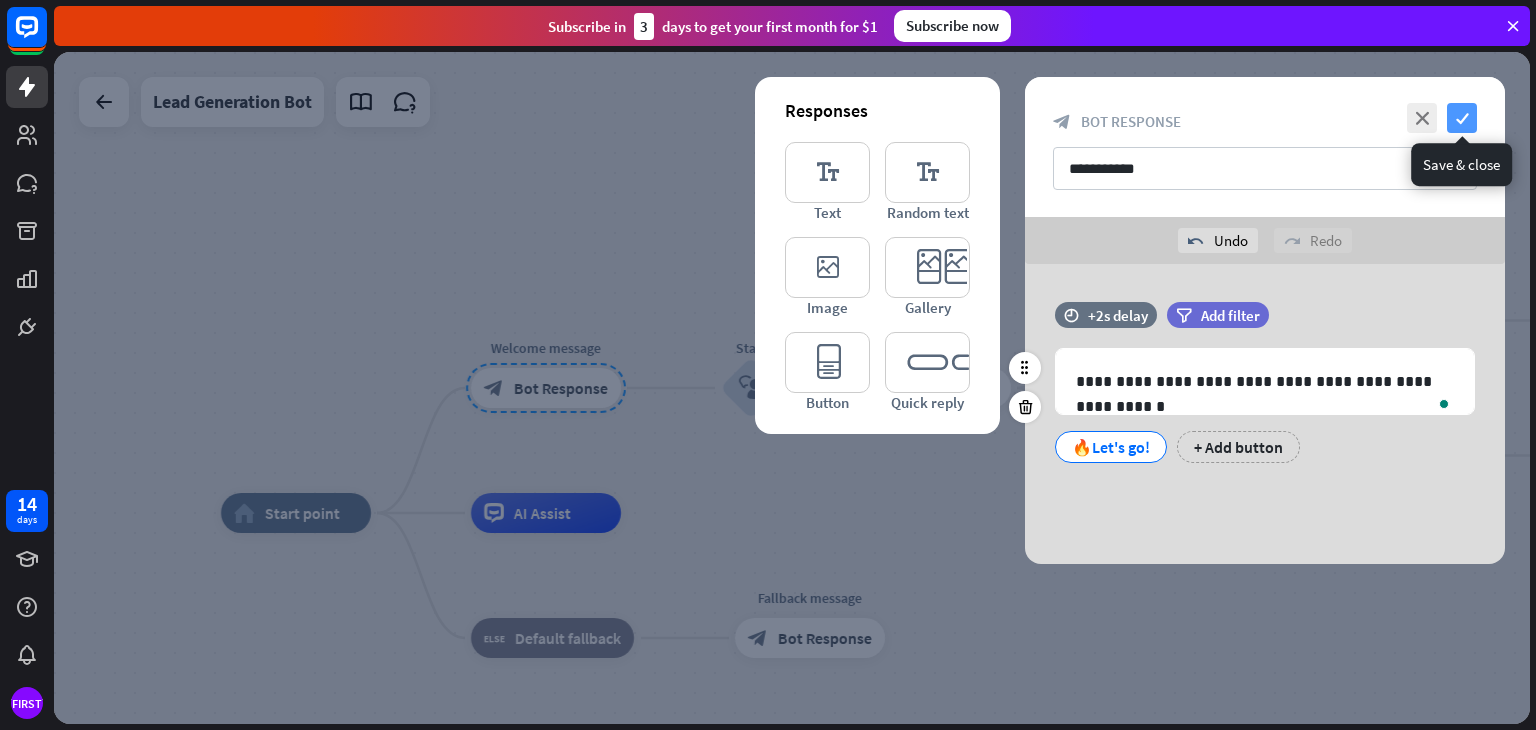 click on "check" at bounding box center [1462, 118] 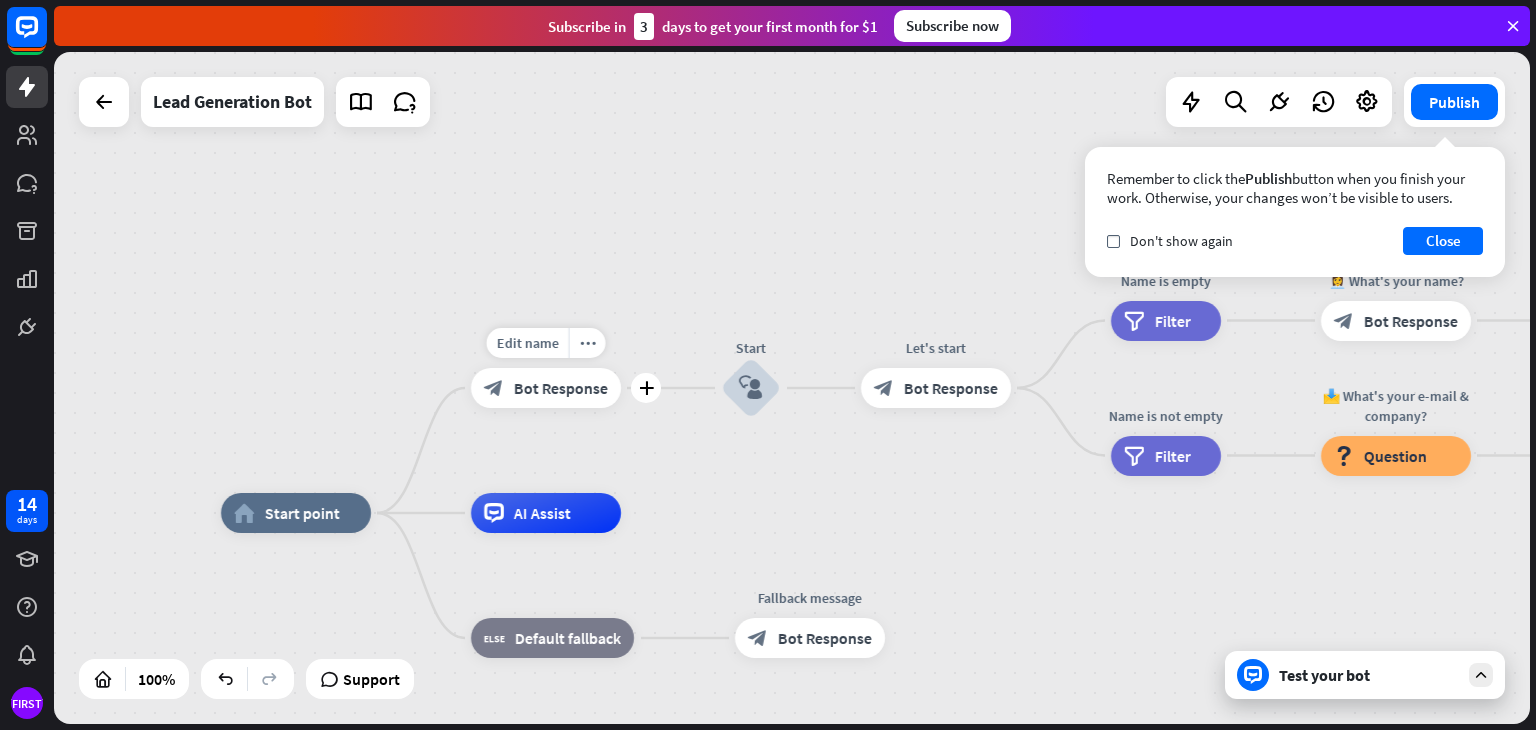 click on "block_bot_response   Bot Response" at bounding box center (546, 388) 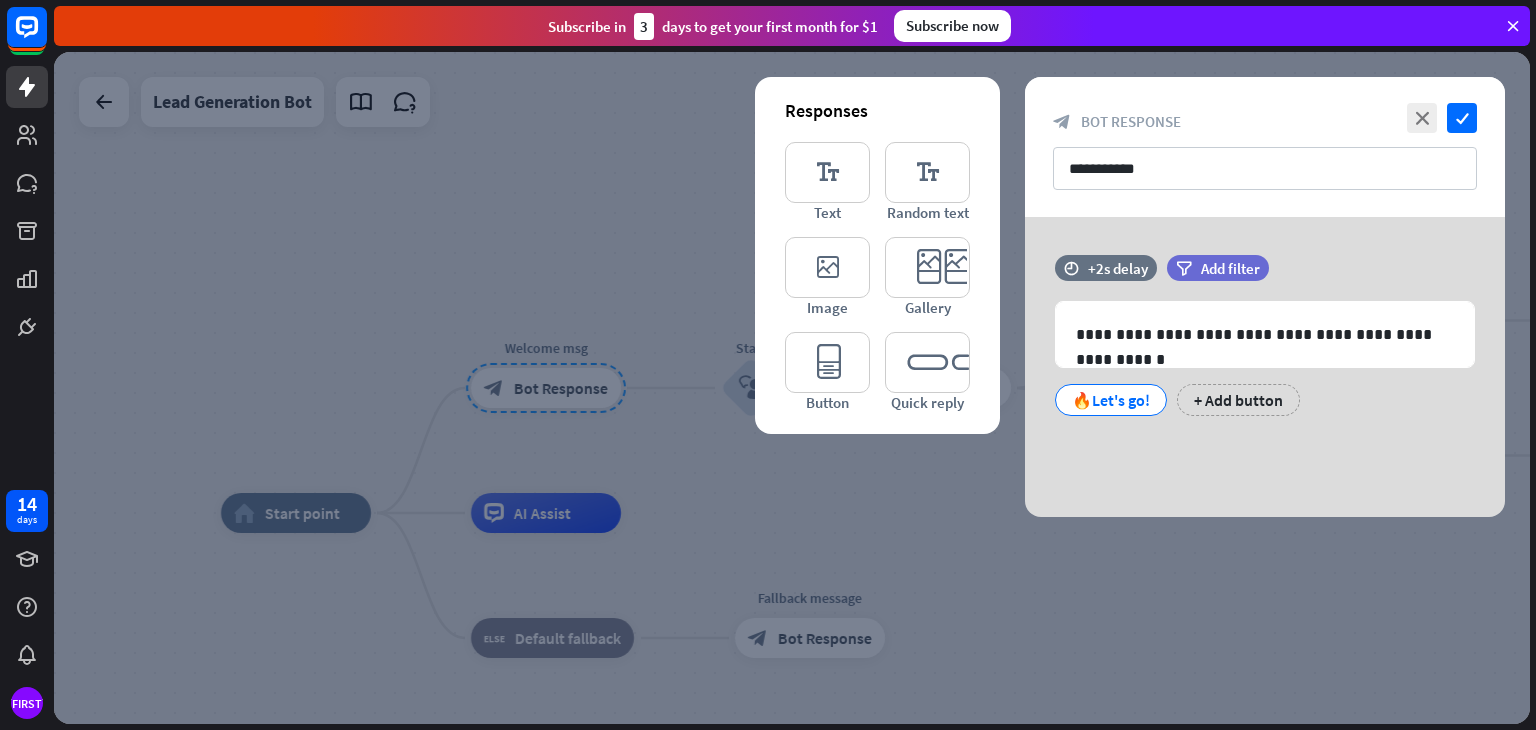 click on "close
check" at bounding box center [1439, 118] 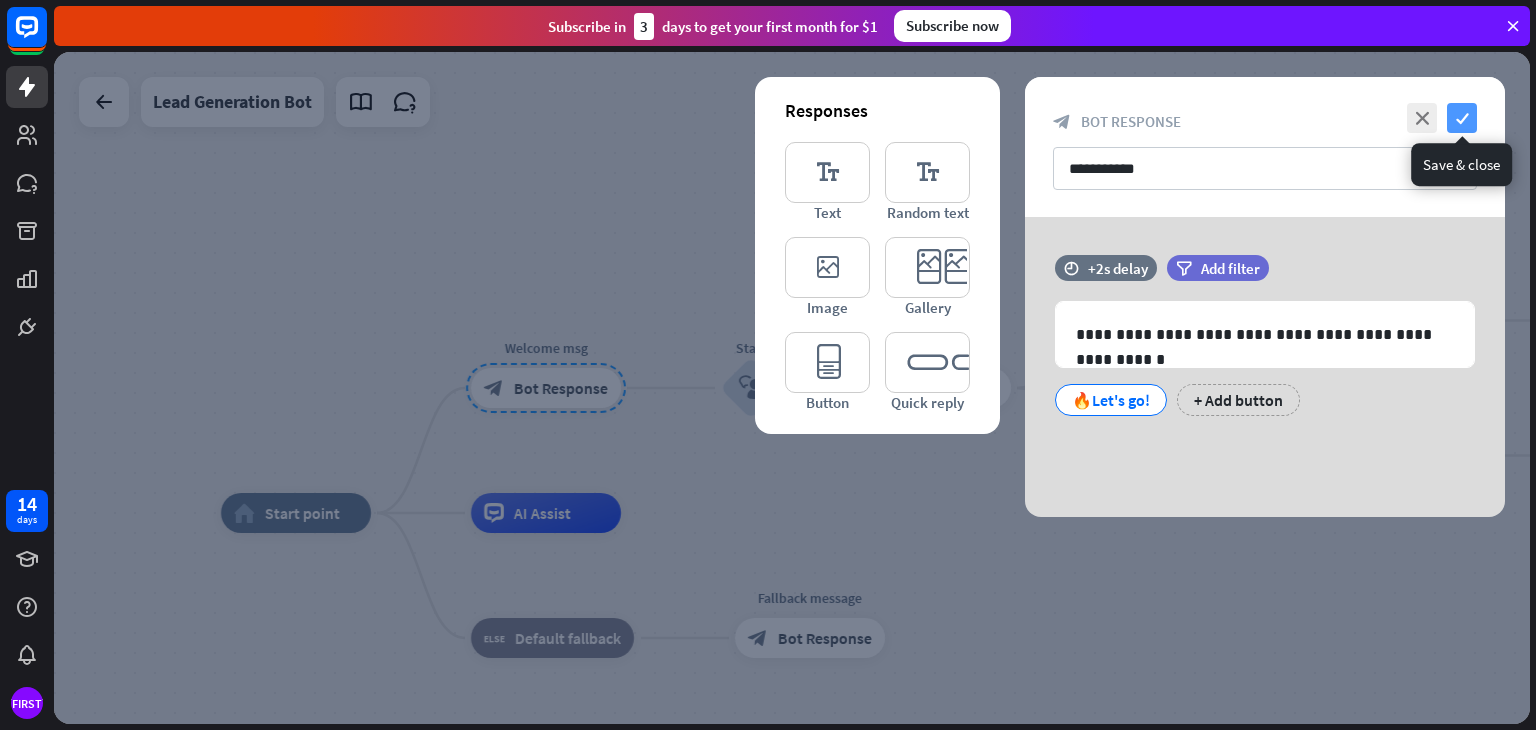 click on "check" at bounding box center (1462, 118) 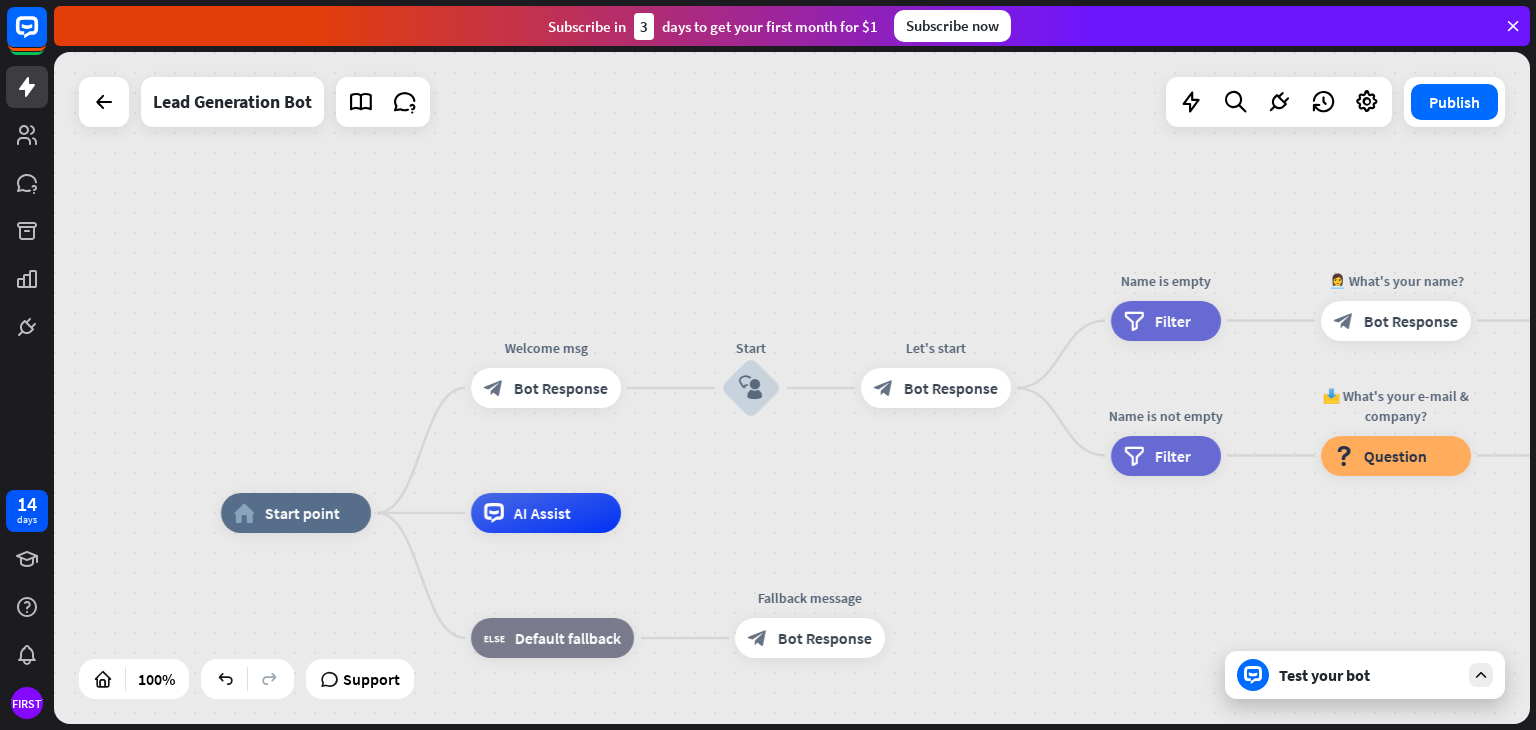 click on "Test your bot" at bounding box center (1365, 675) 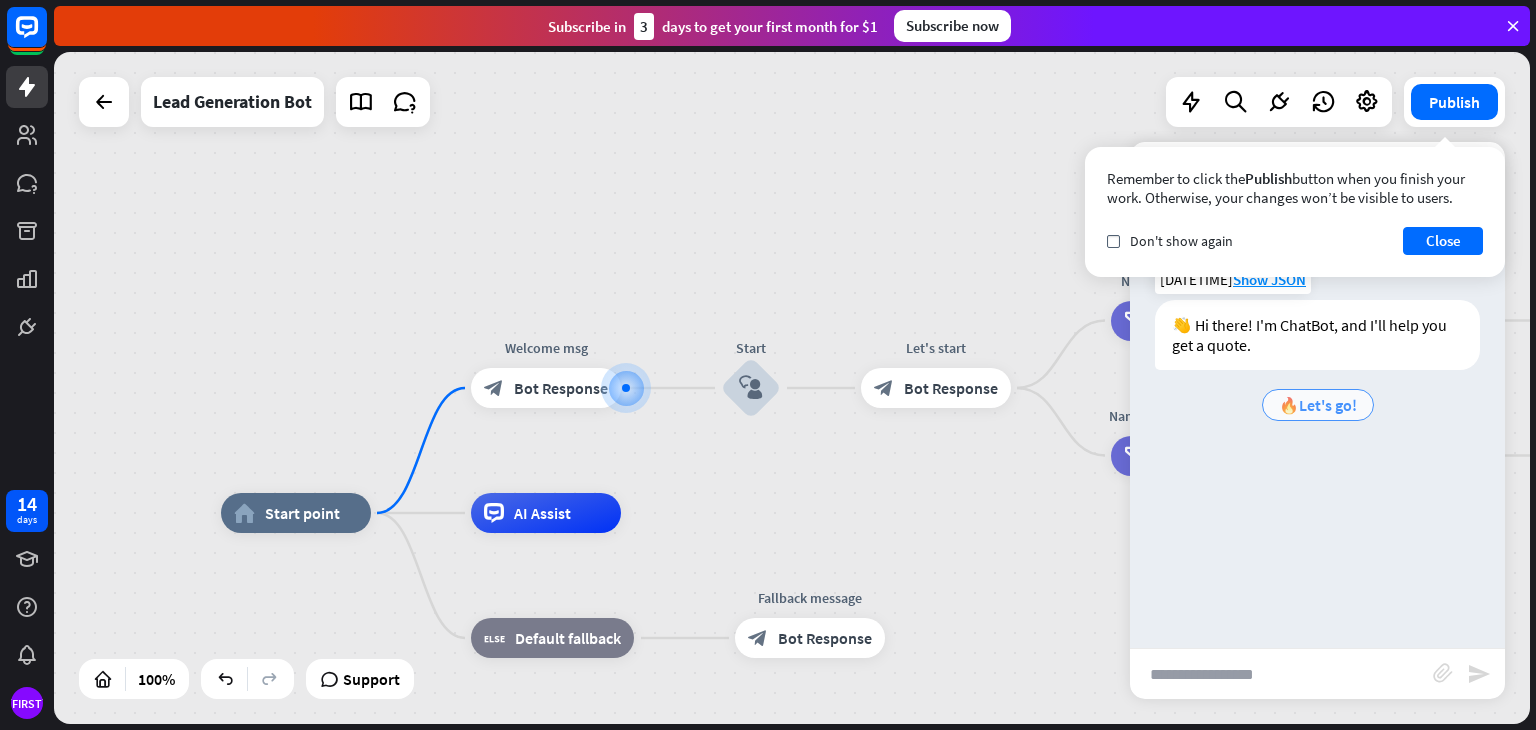 click on "🔥Let's go!" at bounding box center [1318, 405] 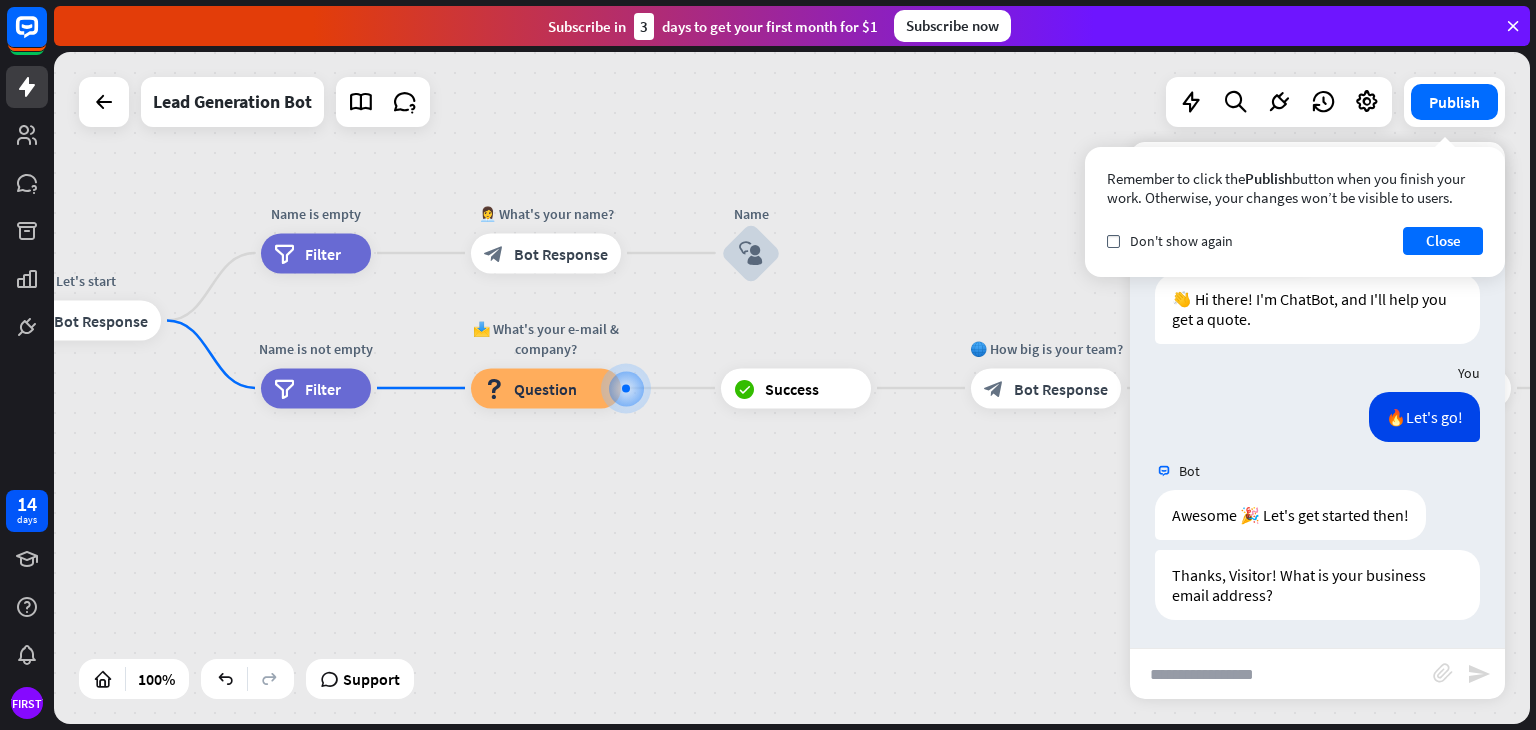 scroll, scrollTop: 28, scrollLeft: 0, axis: vertical 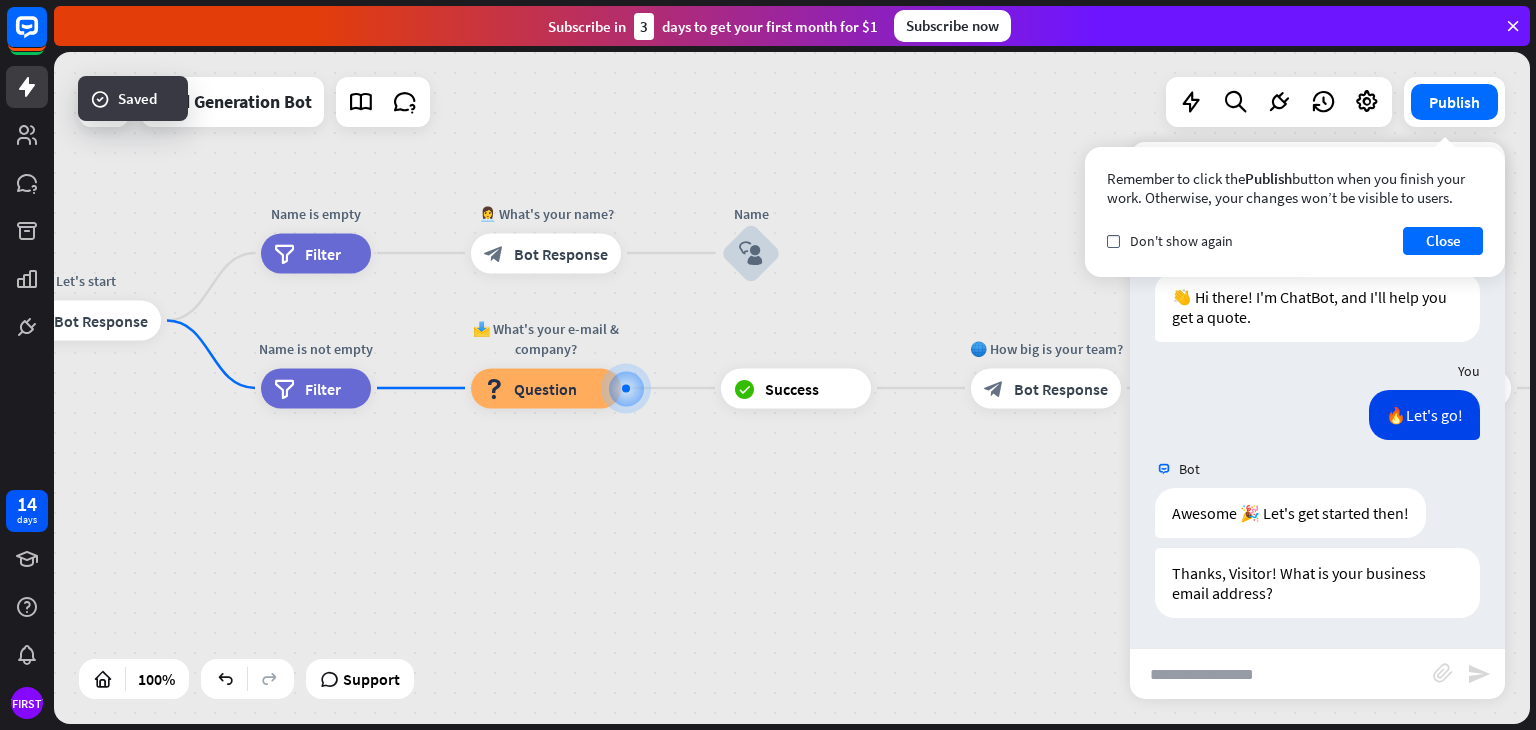 click on "home_2   Start point                 Welcome msg   block_bot_response   Bot Response                 Start   block_user_input                 Let's start   block_bot_response   Bot Response                 Name is empty   filter   Filter                 👩‍💼 What's your [NAME]?   block_bot_response   Bot Response                 Name   block_user_input                 Name is not empty   filter   Filter                 📩 What's your [EMAIL] & company?   block_question   Question                       block_success   Success                 🌐 How big is your team?   block_bot_response   Bot Response                 Team   block_user_input                 🚀 What's your need?   block_bot_response   Bot Response                 CompanyNeed   block_user_input                 ✅ Thank you!   block_bot_response   Bot Response                   block_close_chat   Close chat                     AI Assist                   block_fallback   Default fallback" at bounding box center [109, 782] 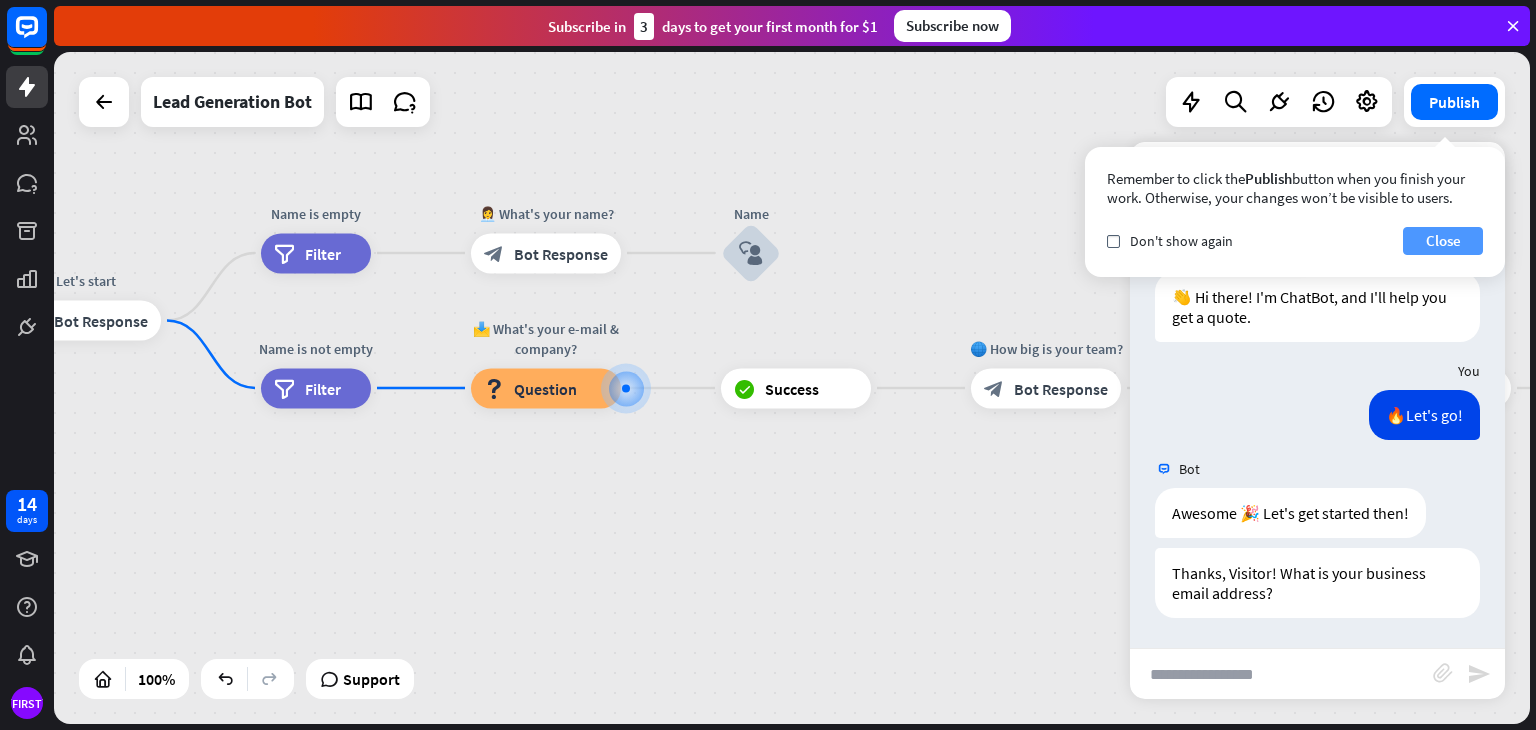 click on "Close" at bounding box center (1443, 241) 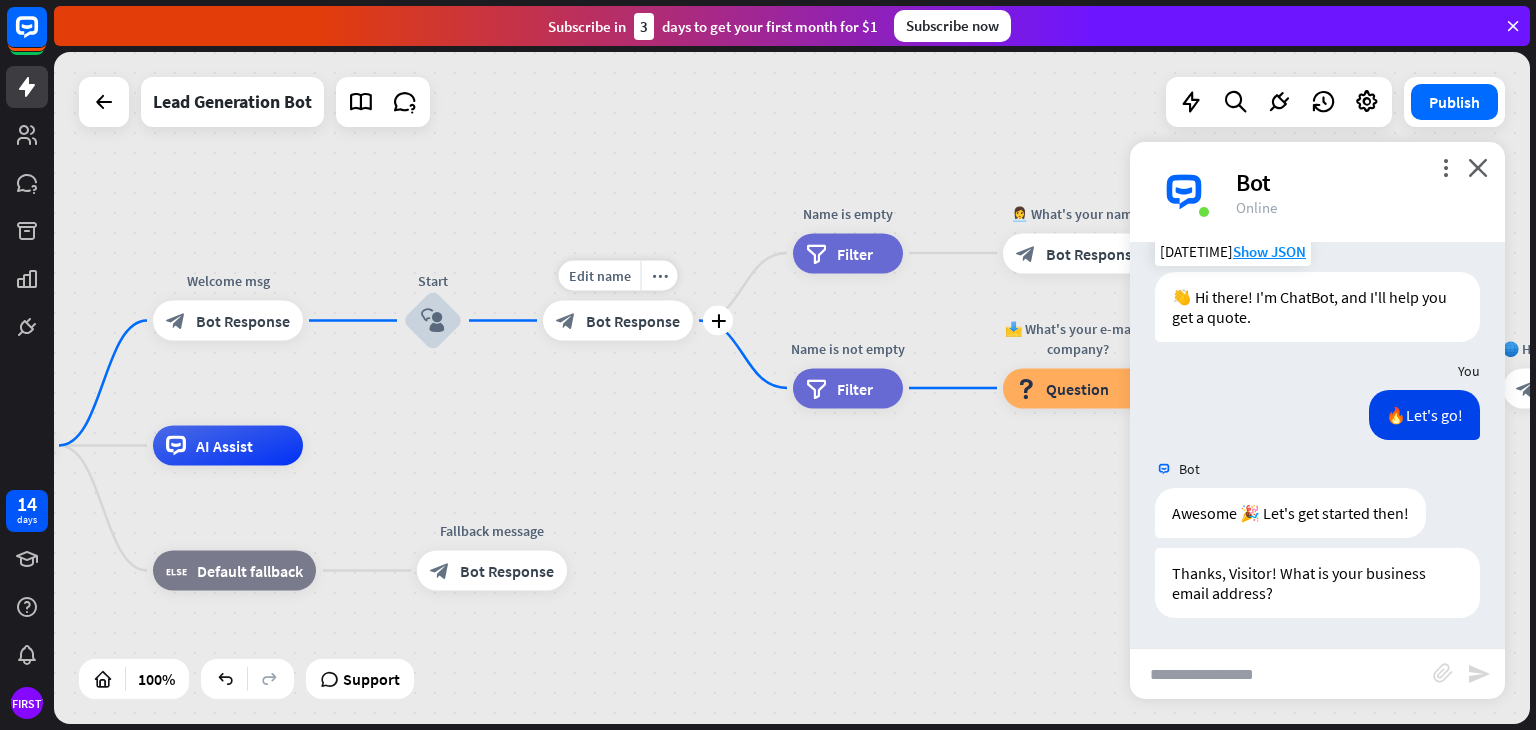 click on "Bot Response" at bounding box center [633, 321] 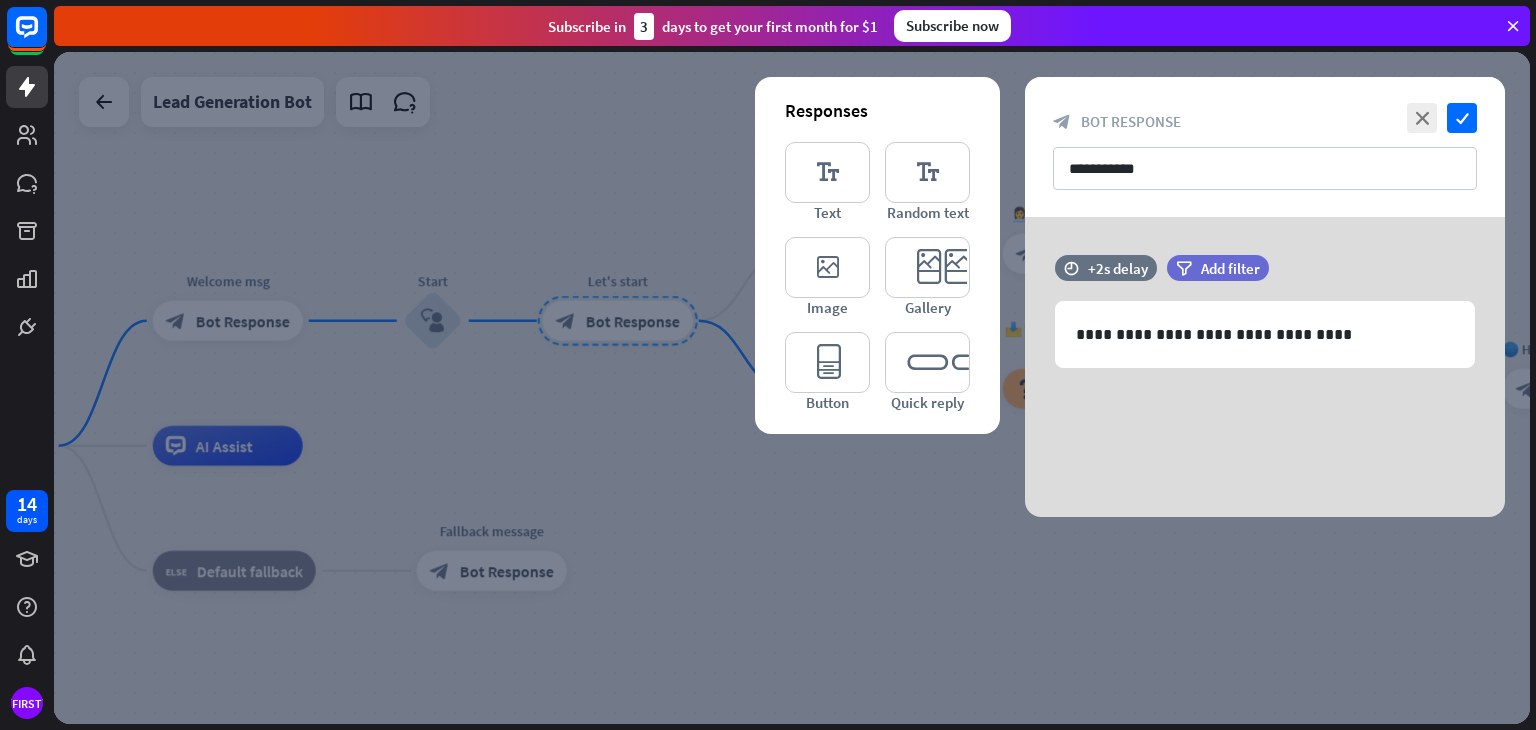 click at bounding box center [792, 388] 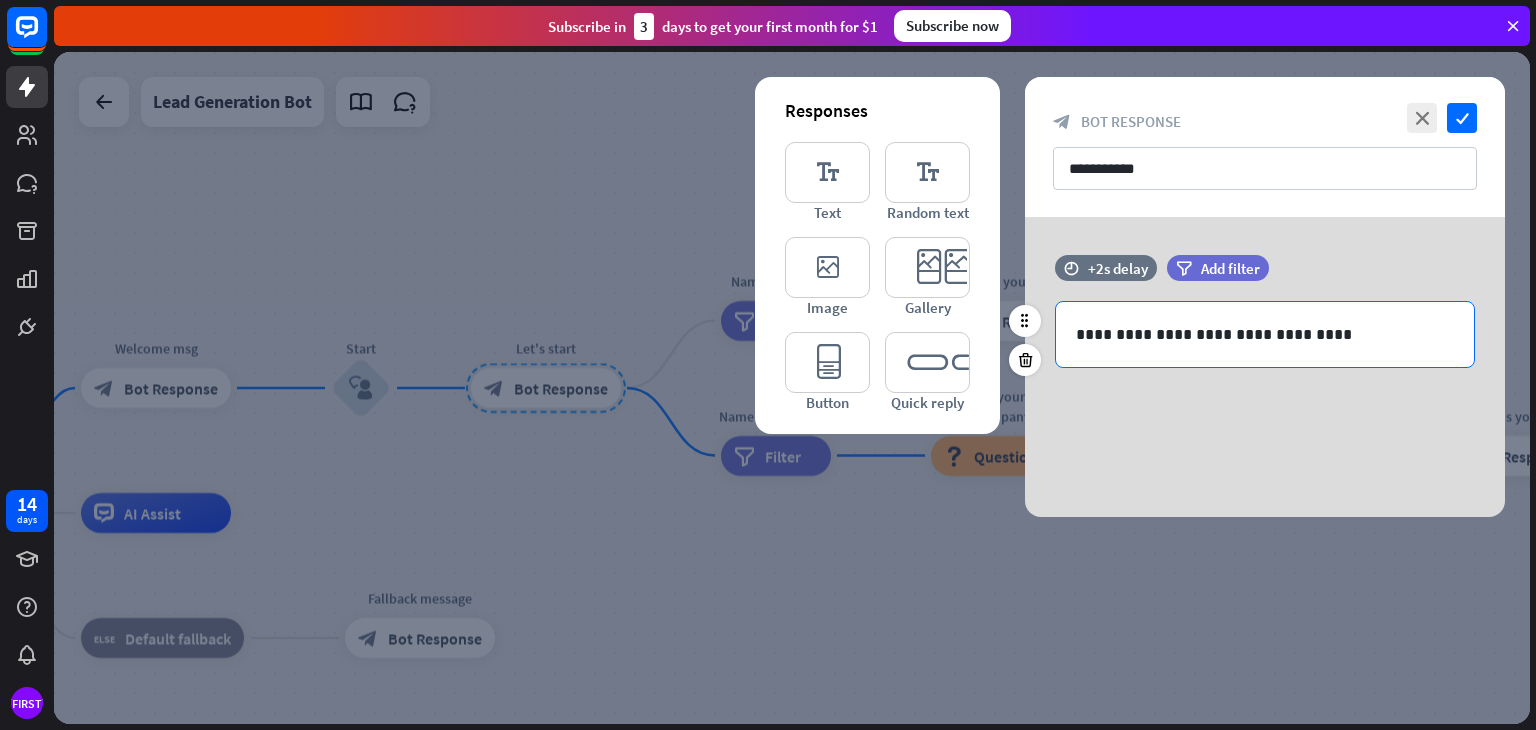 click on "**********" at bounding box center (1265, 334) 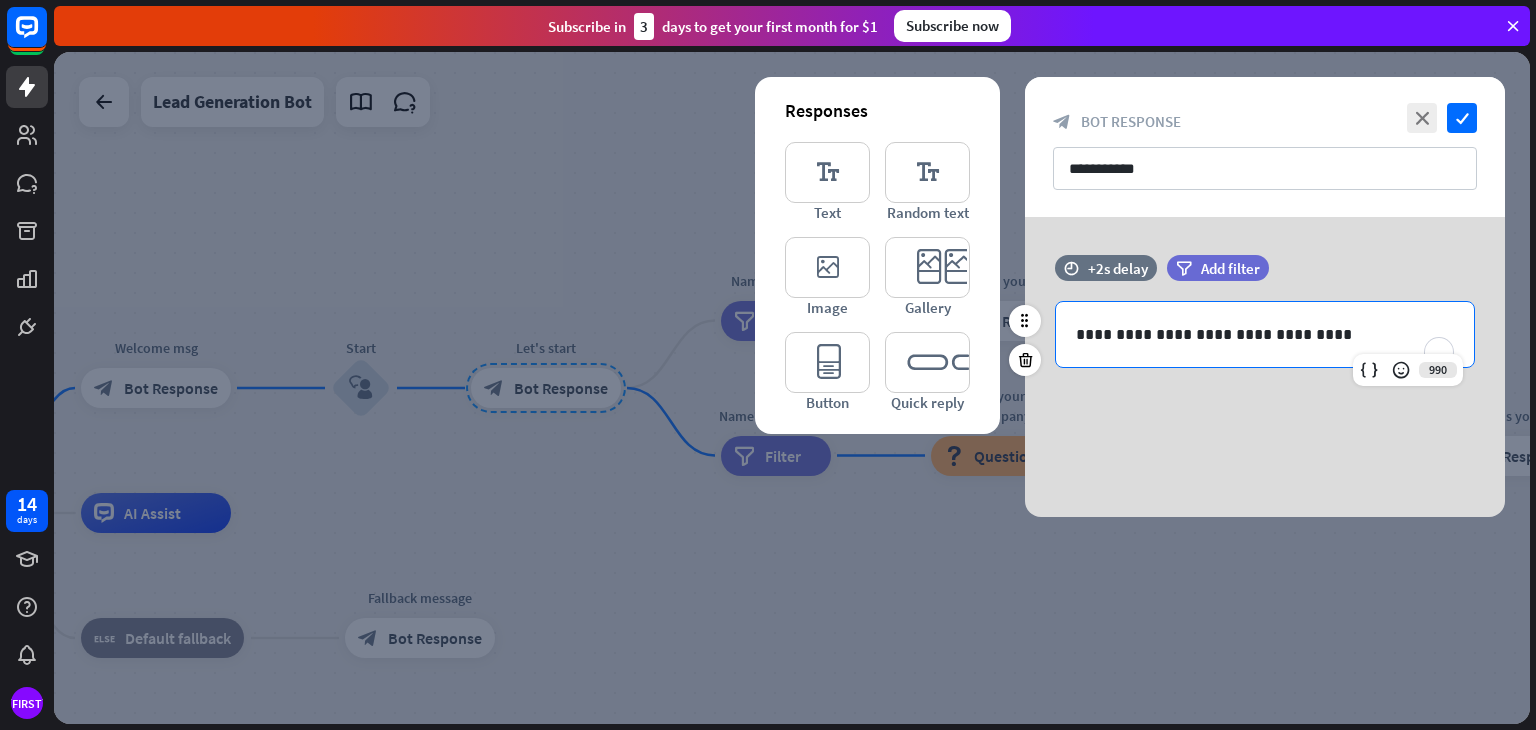 type 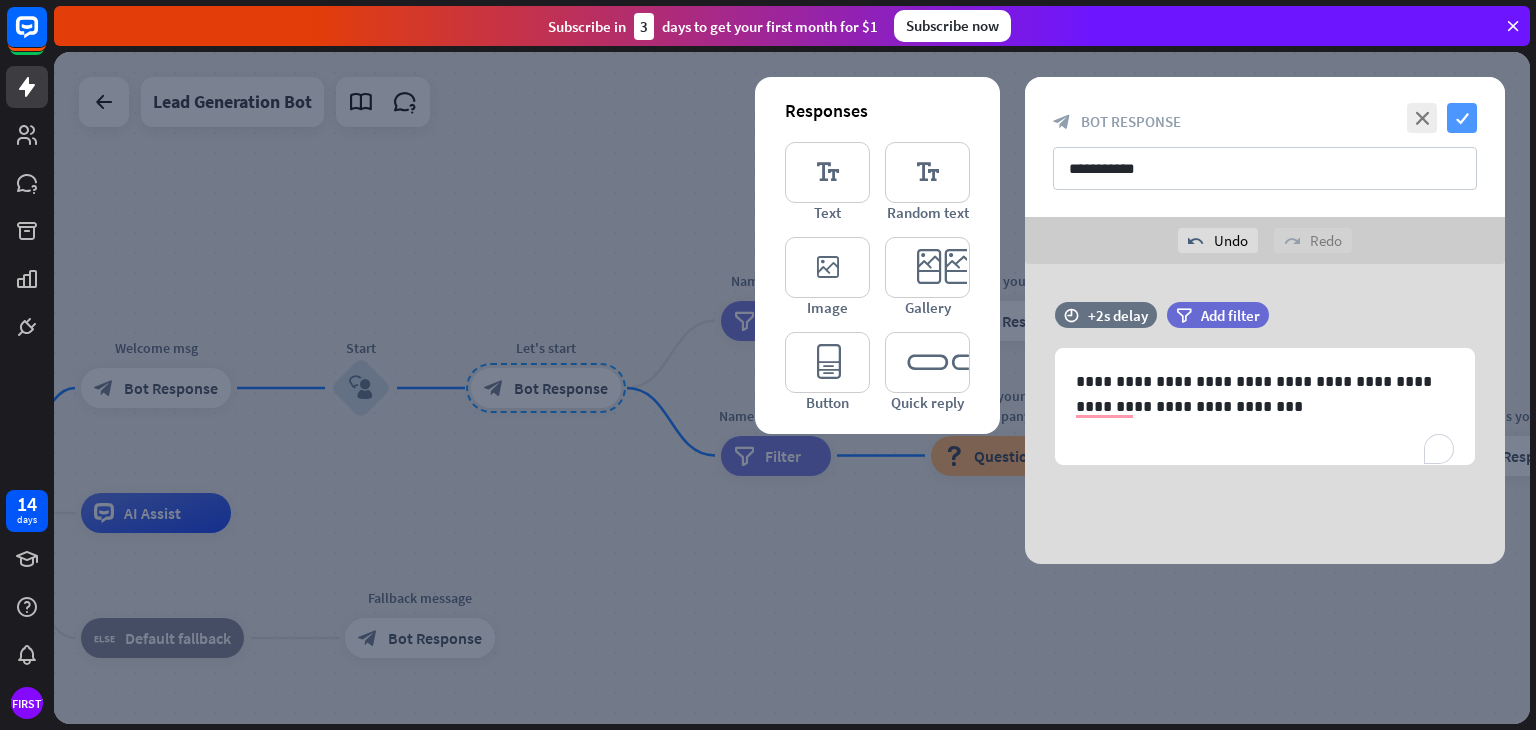 click on "check" at bounding box center [1462, 118] 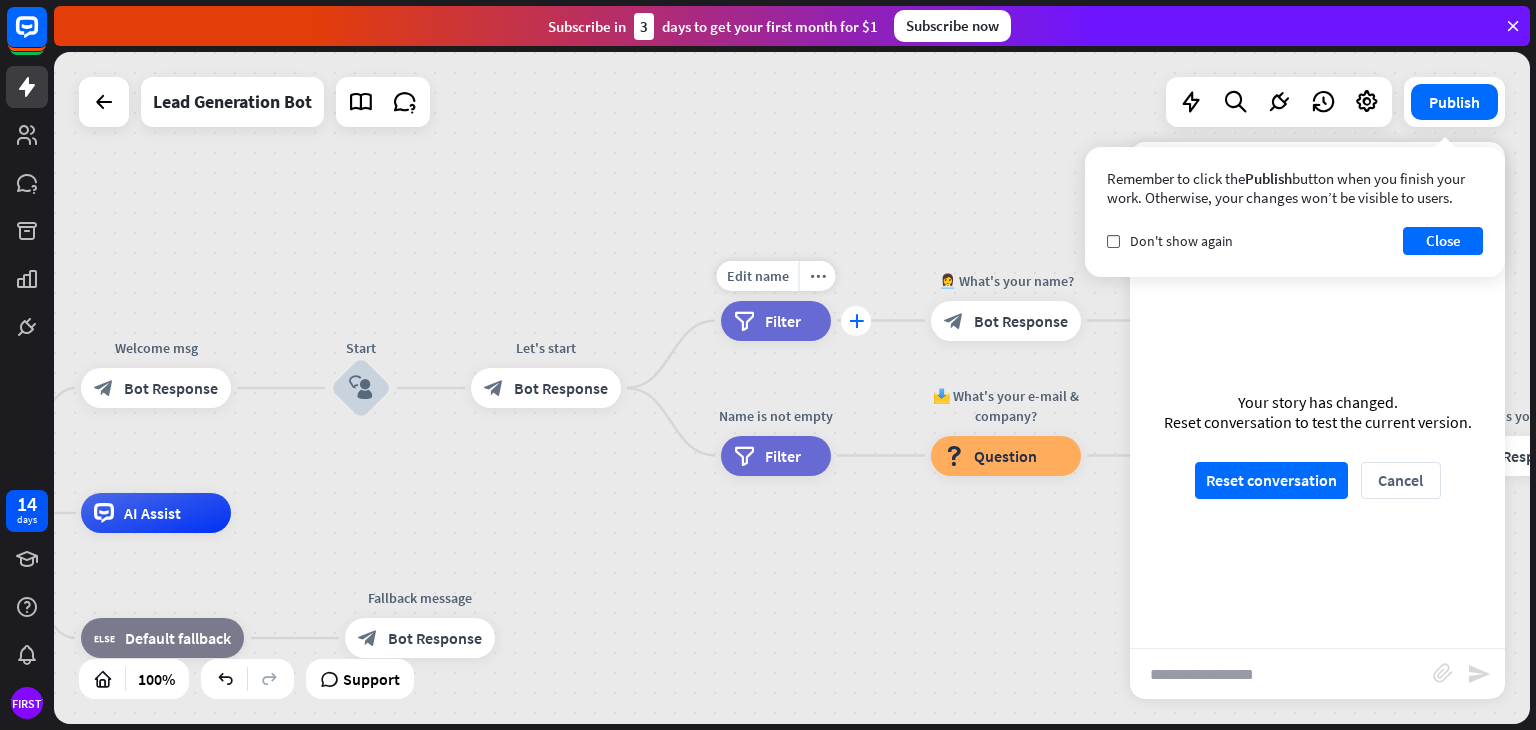 click on "plus" at bounding box center [856, 321] 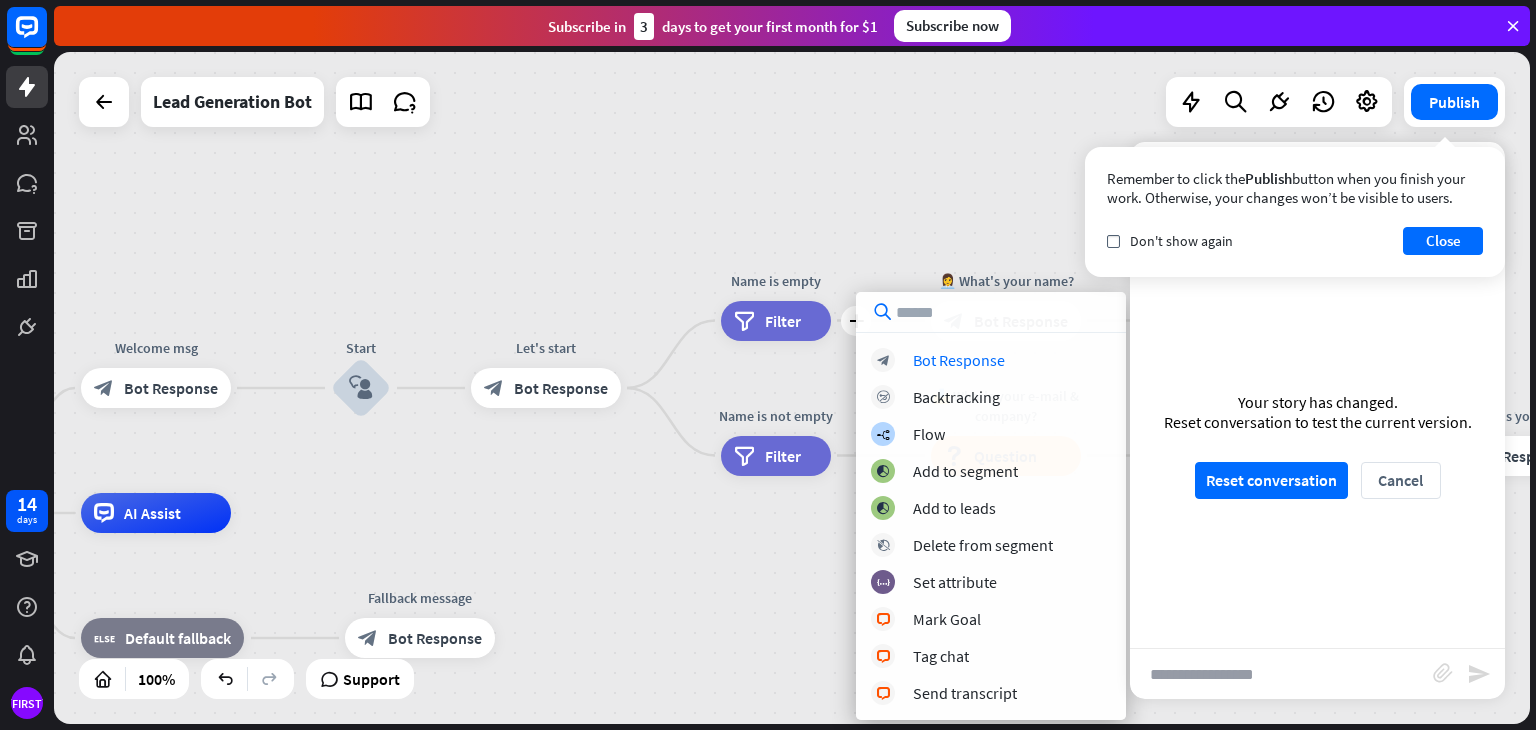 click on "home_2   Start point                 Welcome msg   block_bot_response   Bot Response                 Start   block_user_input                 Let's start   block_bot_response   Bot Response               plus   Name is empty   filter   Filter                 👩‍💼 What's your [NAME]?   block_bot_response   Bot Response                 Name   block_user_input                 Name is not empty   filter   Filter                 📩 What's your [EMAIL] & company?   block_question   Question                   block_success   Success                 🌐 How big is your team?   block_bot_response   Bot Response                 Team   block_user_input                 🚀 What's your need?   block_bot_response   Bot Response                 CompanyNeed   block_user_input                 ✅ Thank you!   block_bot_response   Bot Response                   block_close_chat   Close chat                     AI Assist                   block_fallback   Default fallback" at bounding box center [792, 388] 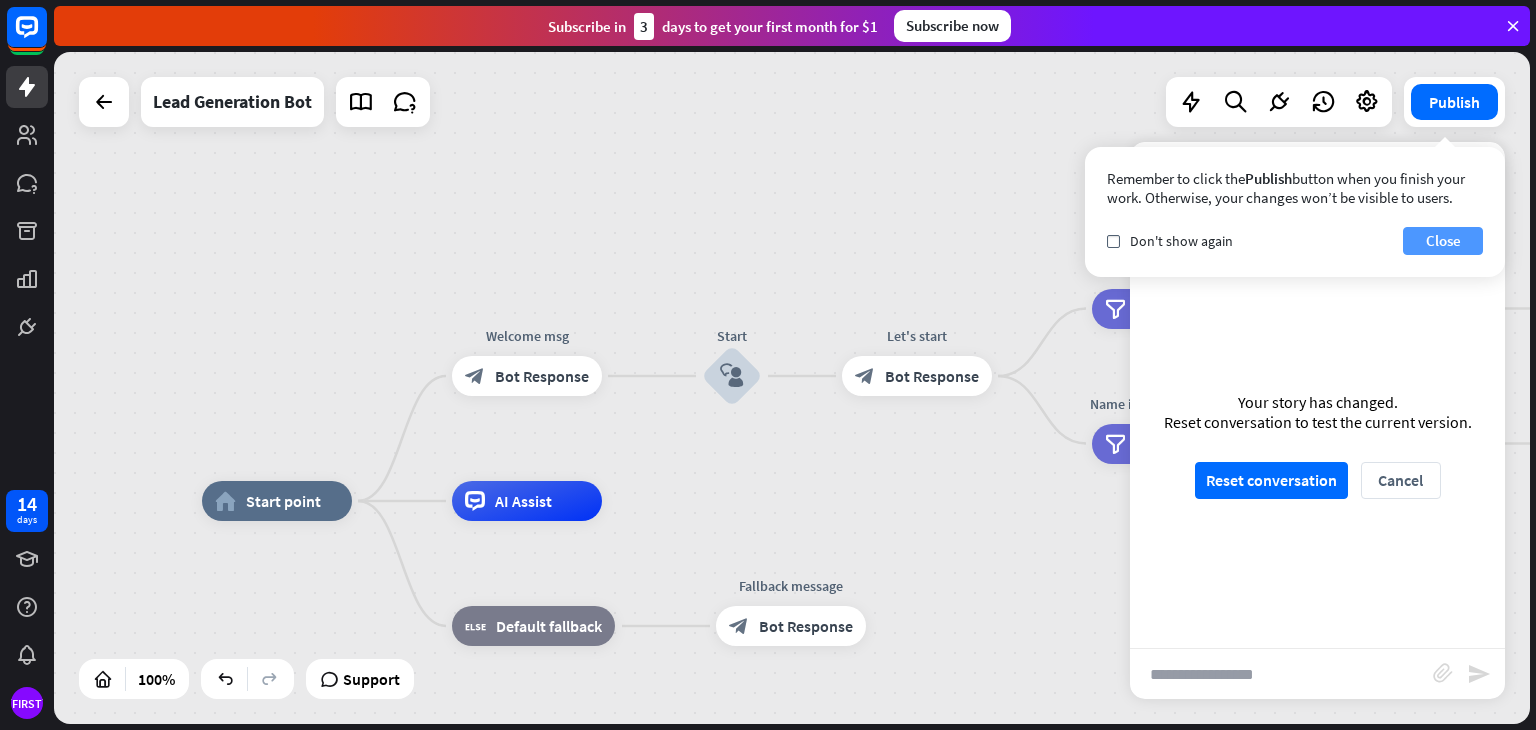 click on "Close" at bounding box center (1443, 241) 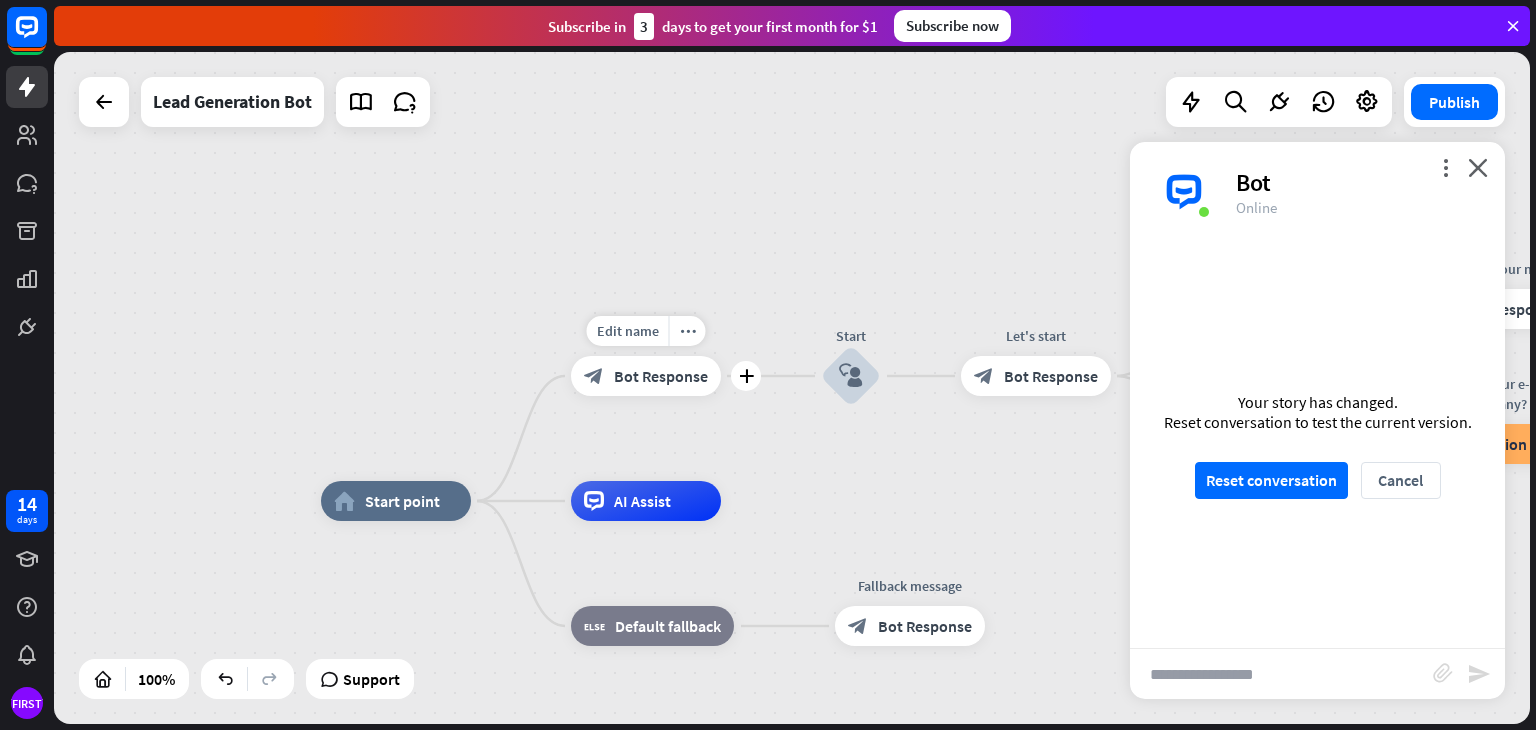 click on "Edit name   more_horiz         plus     block_bot_response   Bot Response" at bounding box center (646, 376) 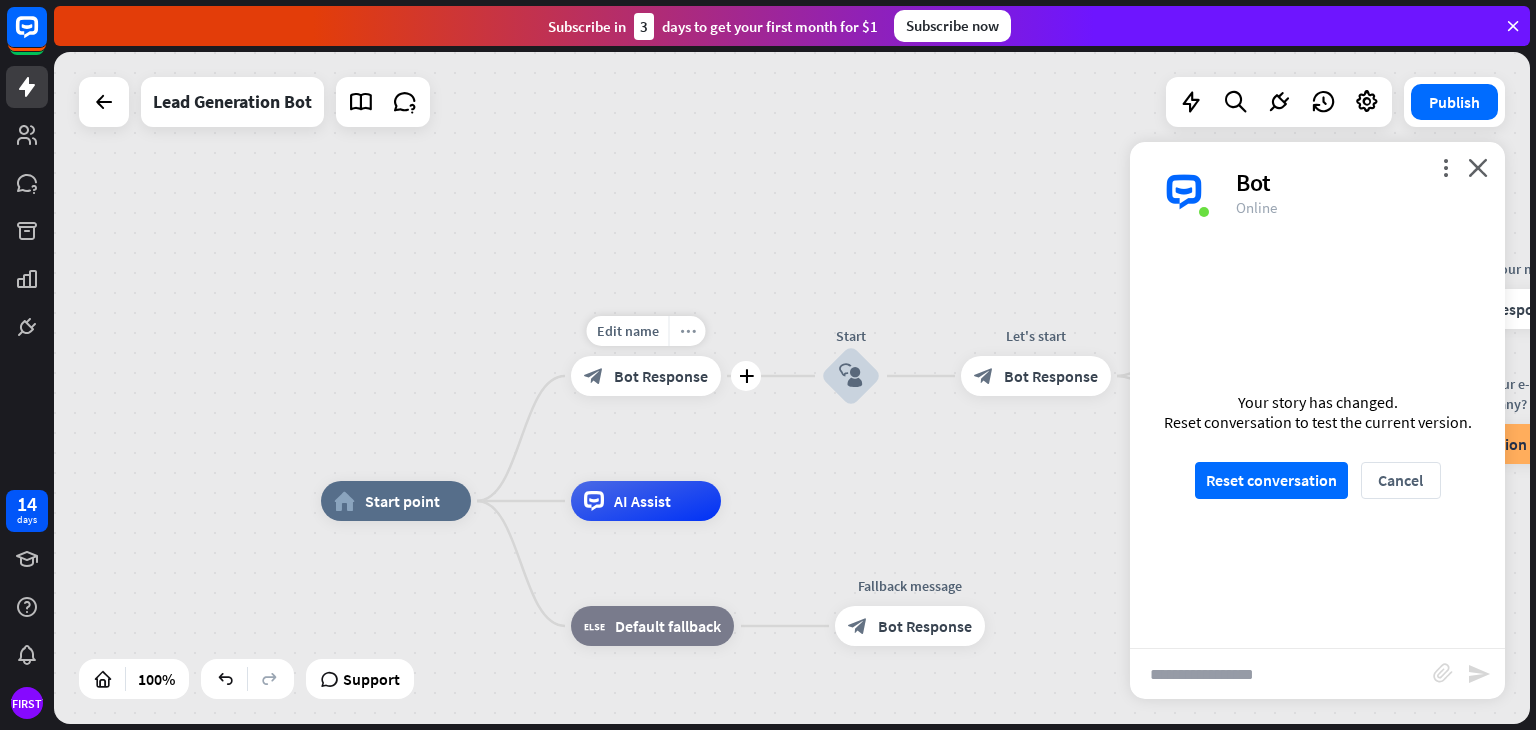 click on "more_horiz" at bounding box center [687, 331] 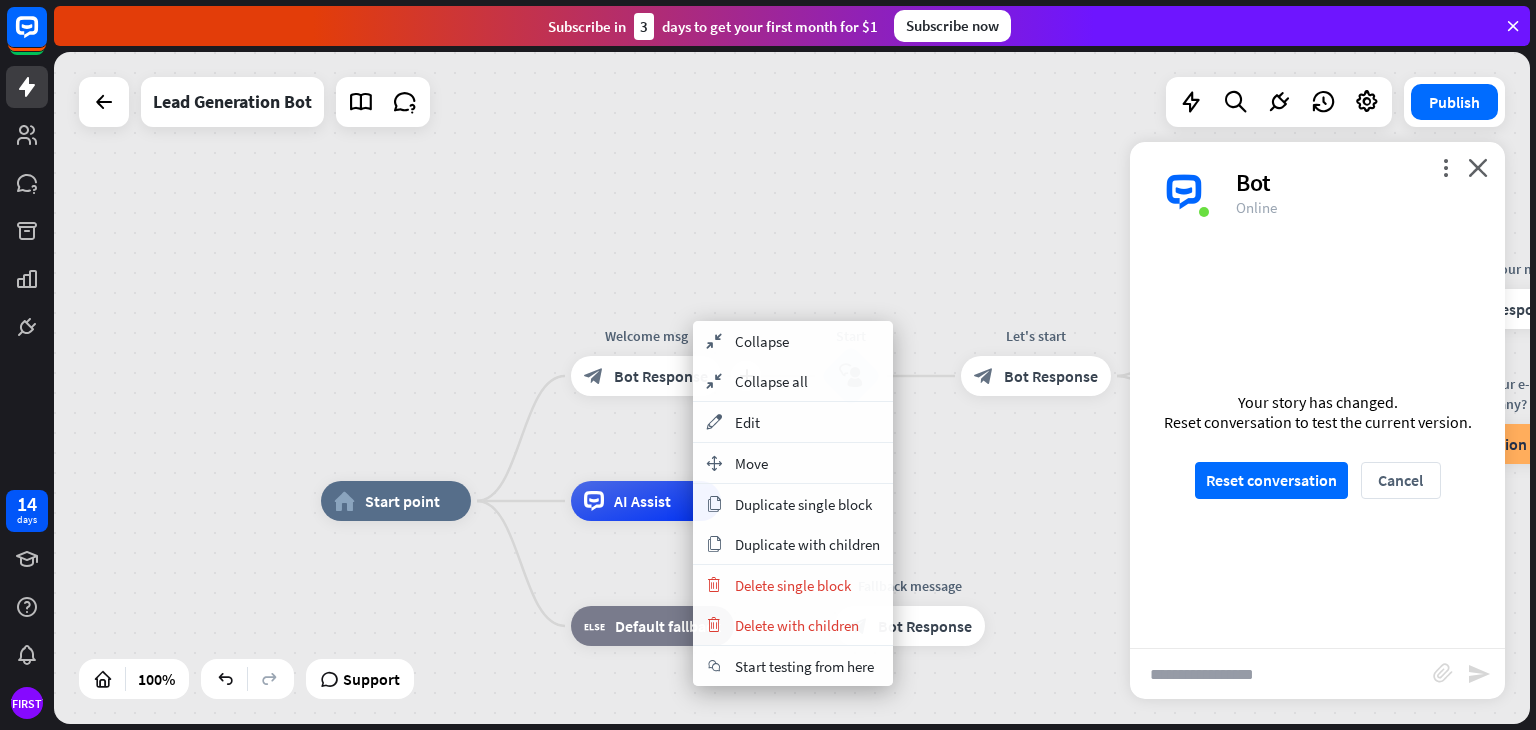 click on "Bot Response" at bounding box center (661, 376) 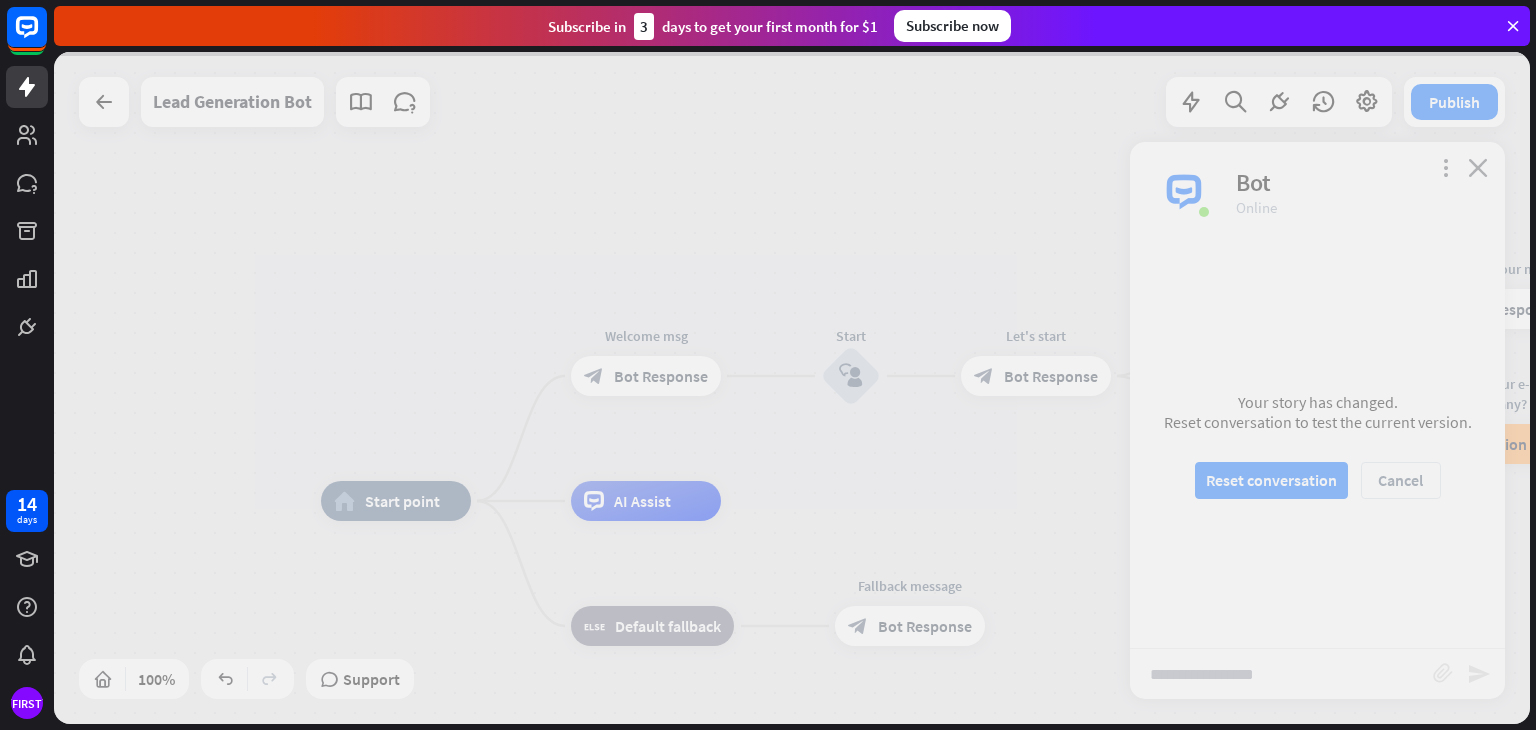 click at bounding box center (792, 388) 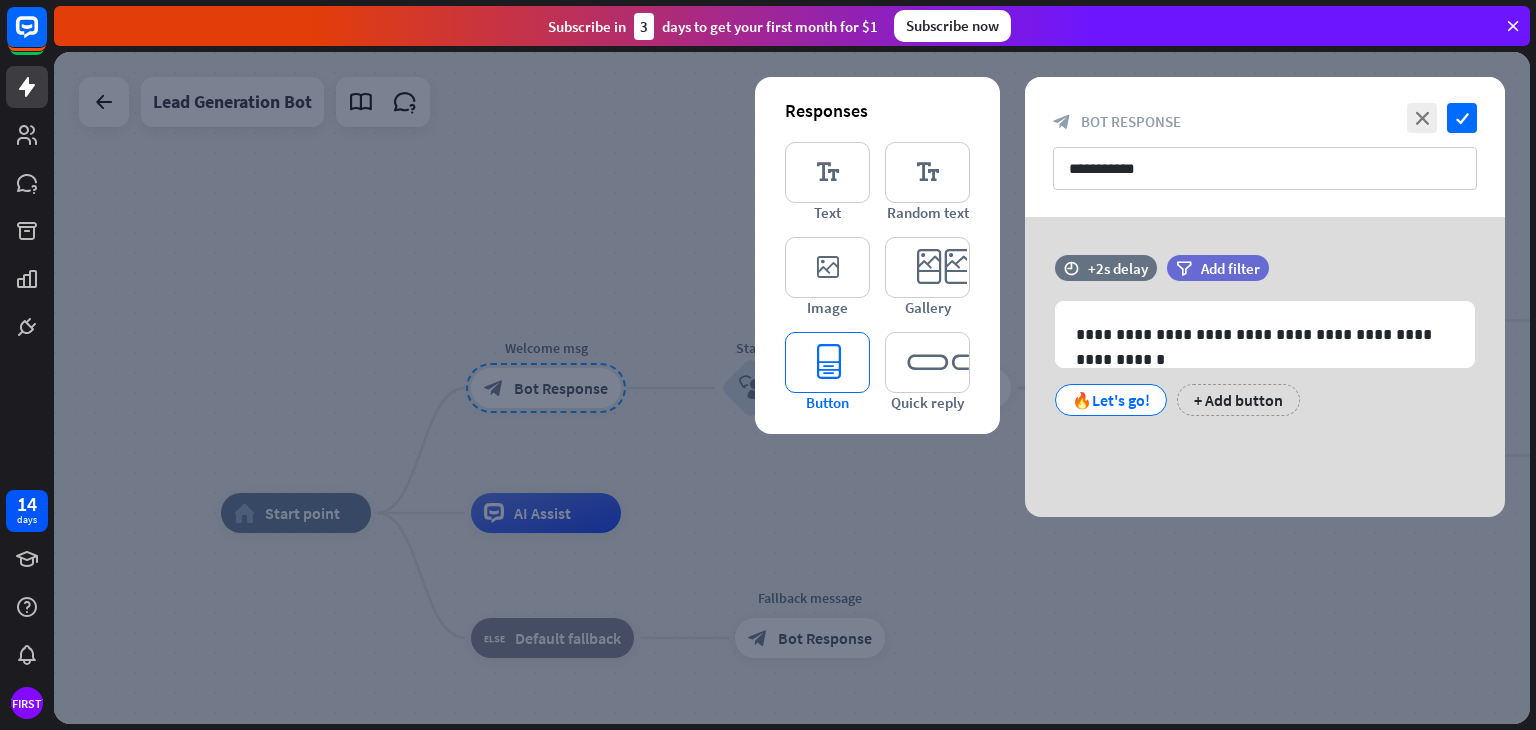 click on "editor_button" at bounding box center [827, 362] 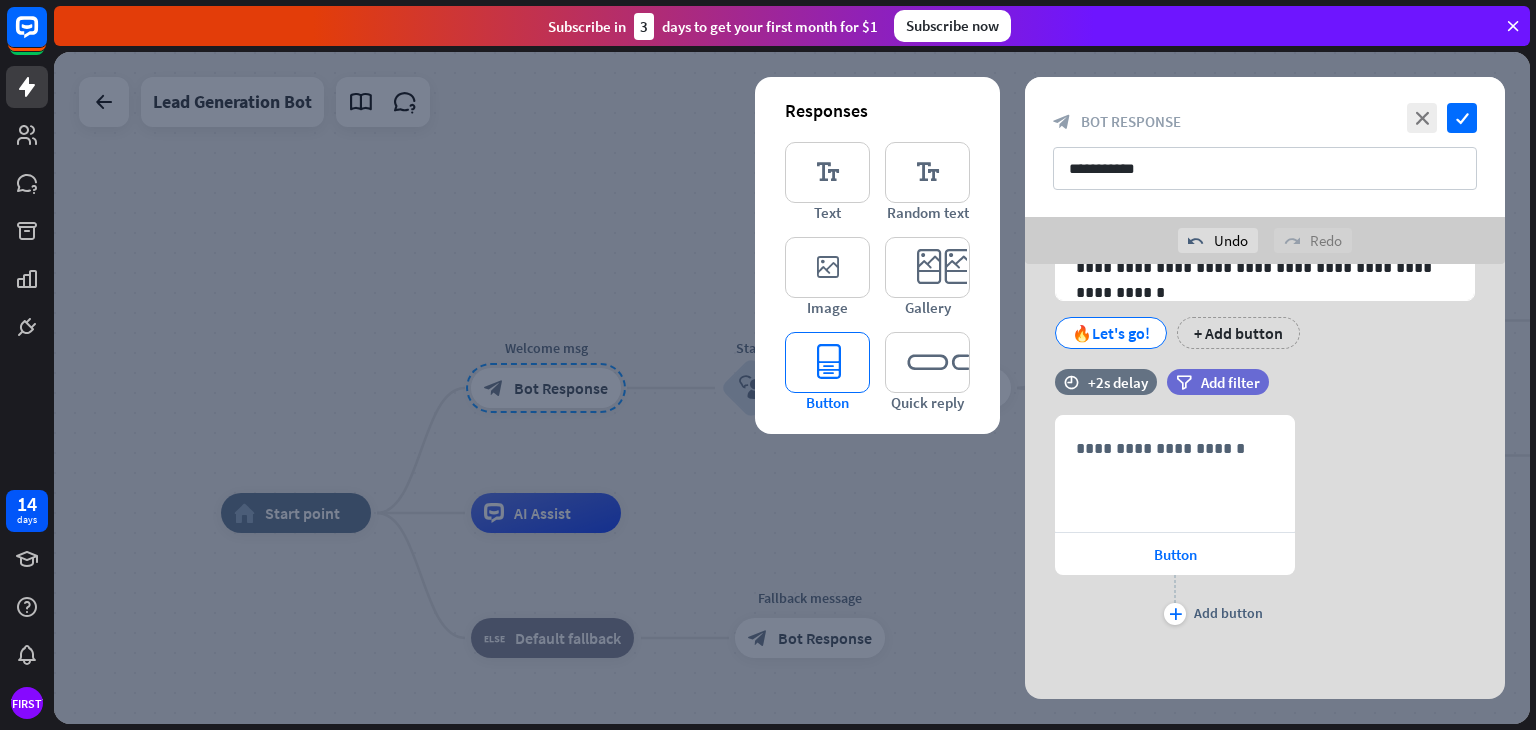 click on "editor_button" at bounding box center (827, 362) 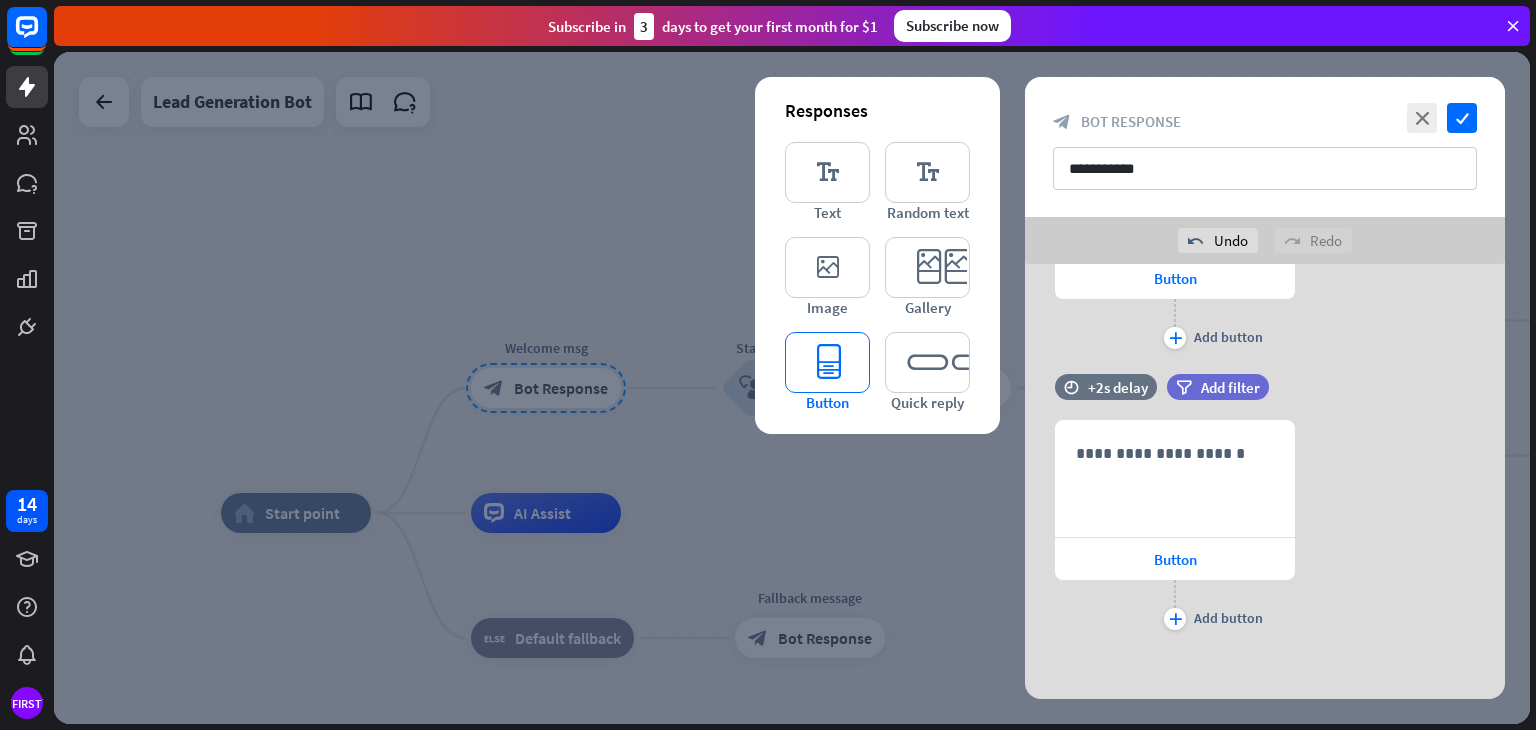 scroll, scrollTop: 394, scrollLeft: 0, axis: vertical 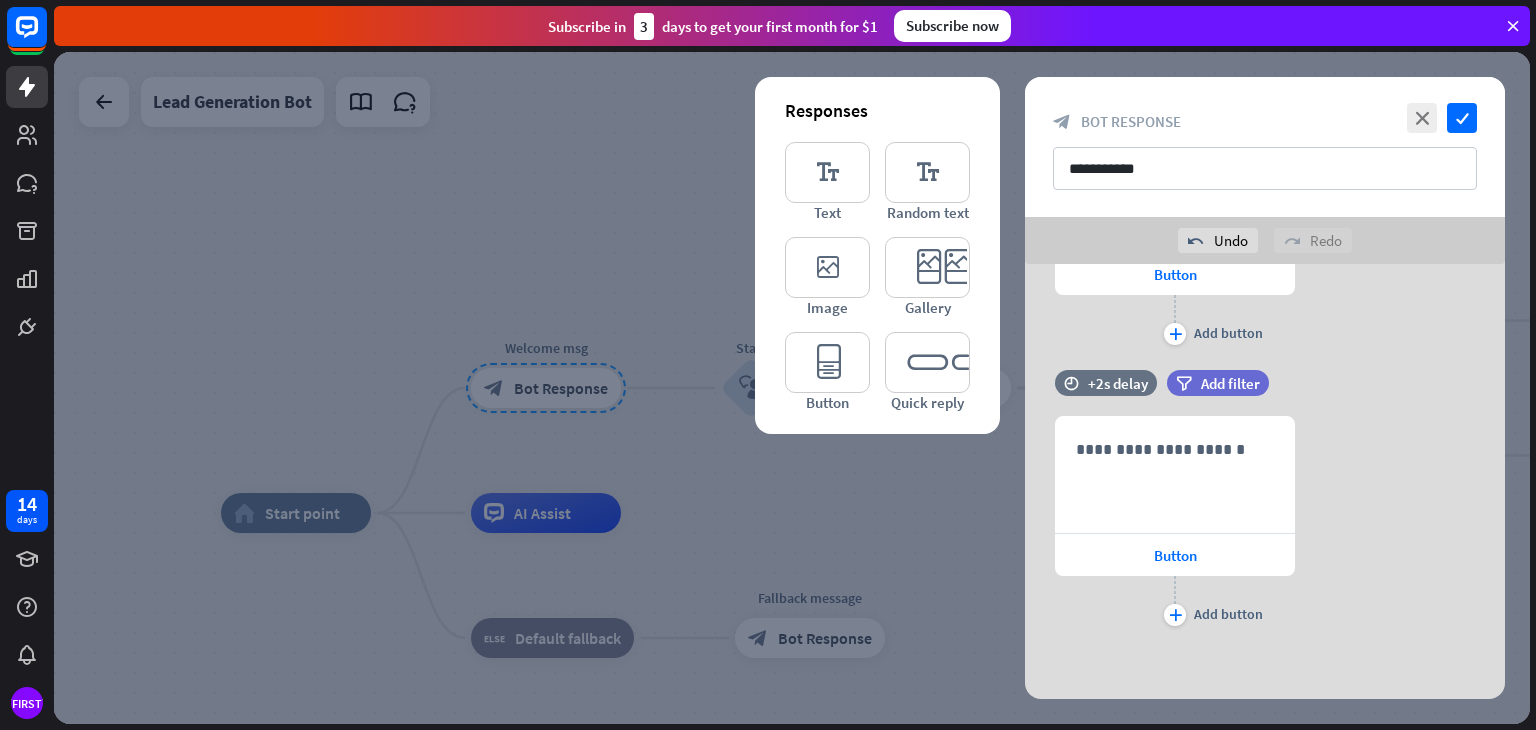 click at bounding box center (792, 388) 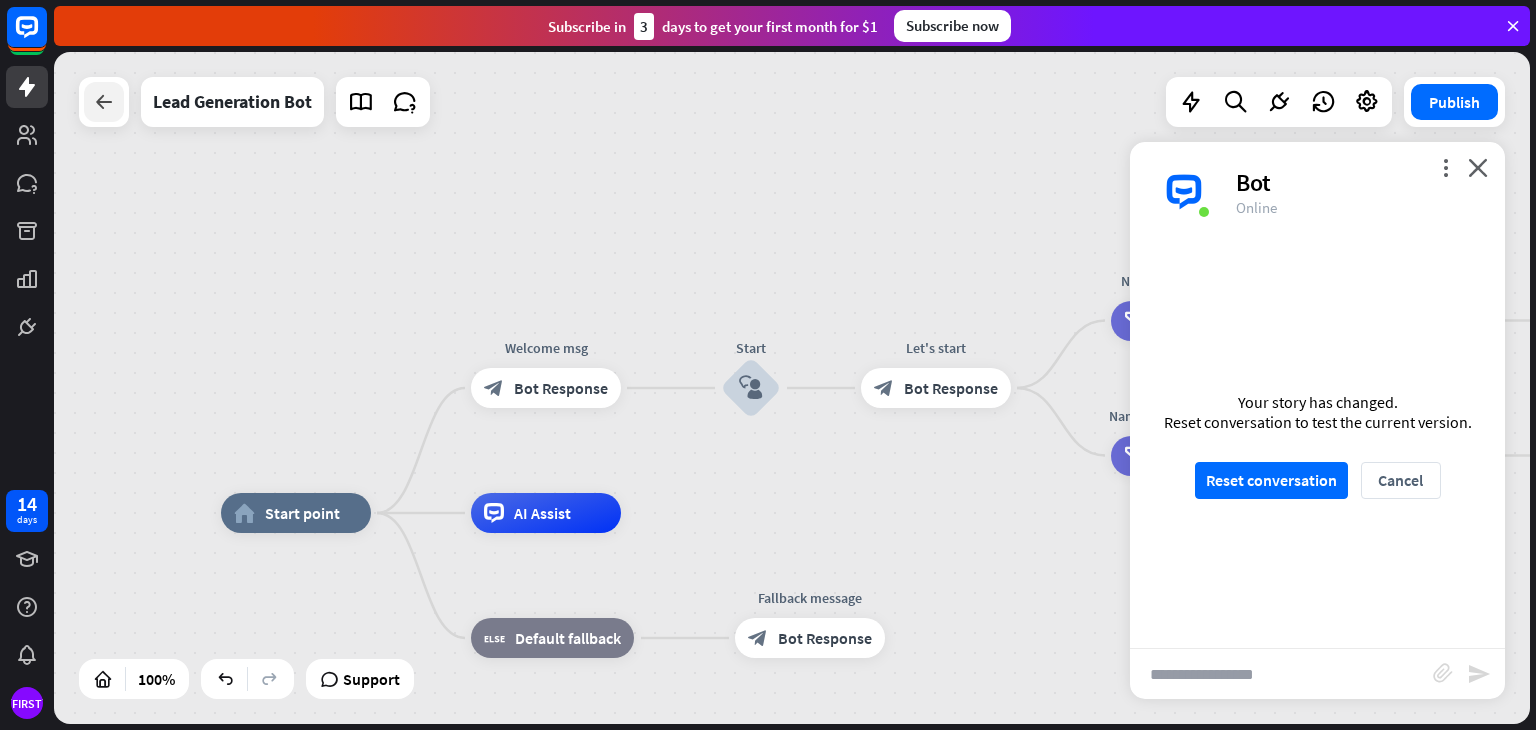 click at bounding box center [104, 102] 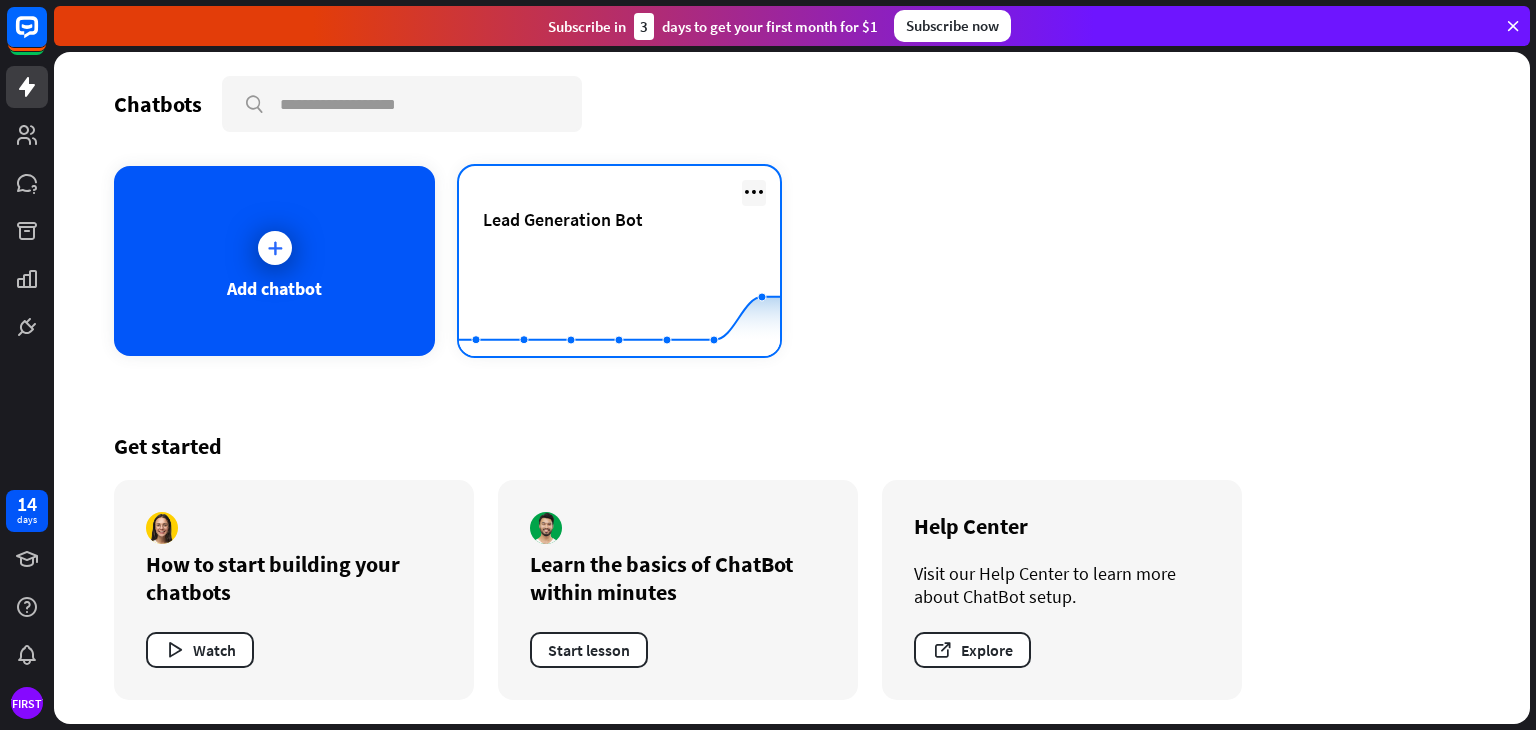 click at bounding box center [754, 192] 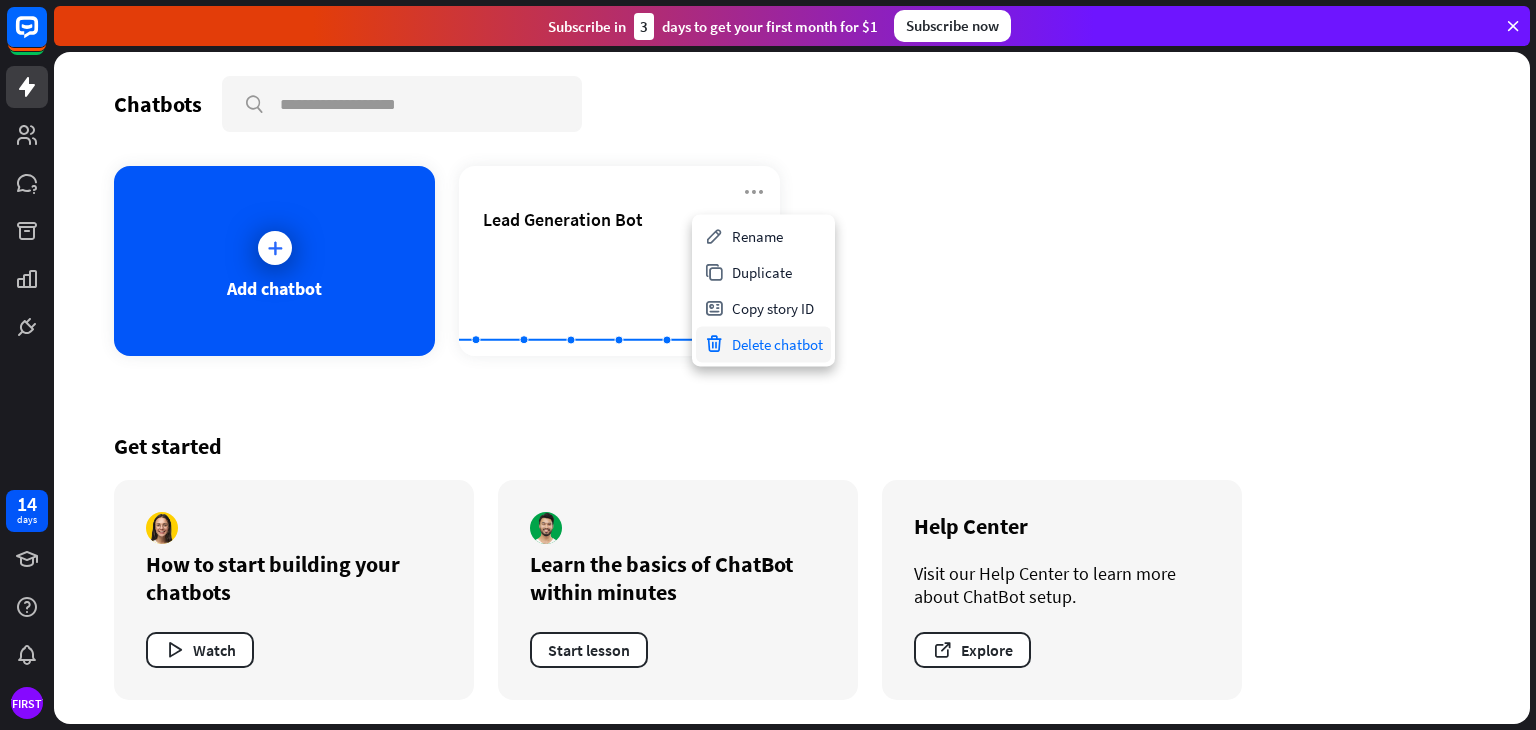 click on "Delete chatbot" at bounding box center [763, 344] 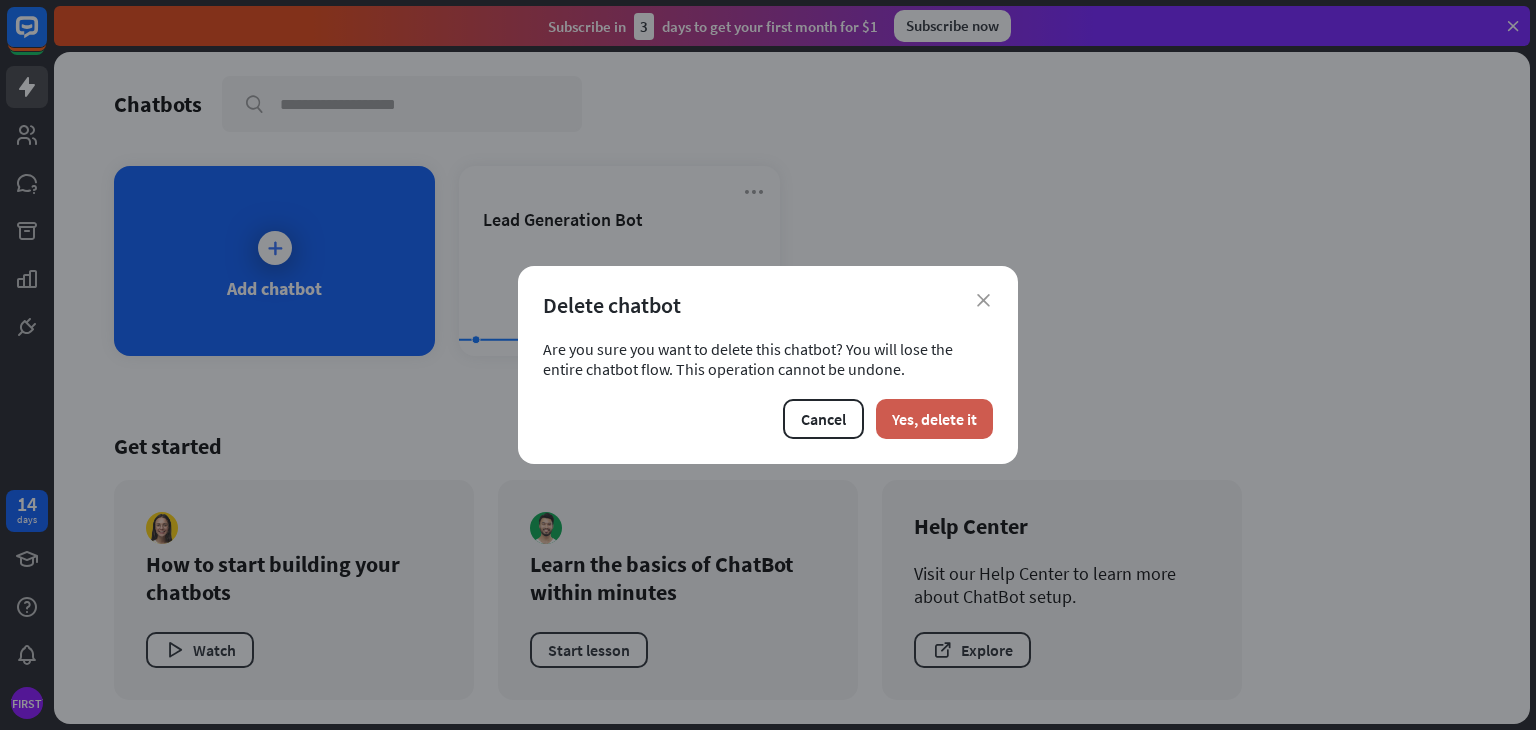 click on "Yes, delete it" at bounding box center (934, 419) 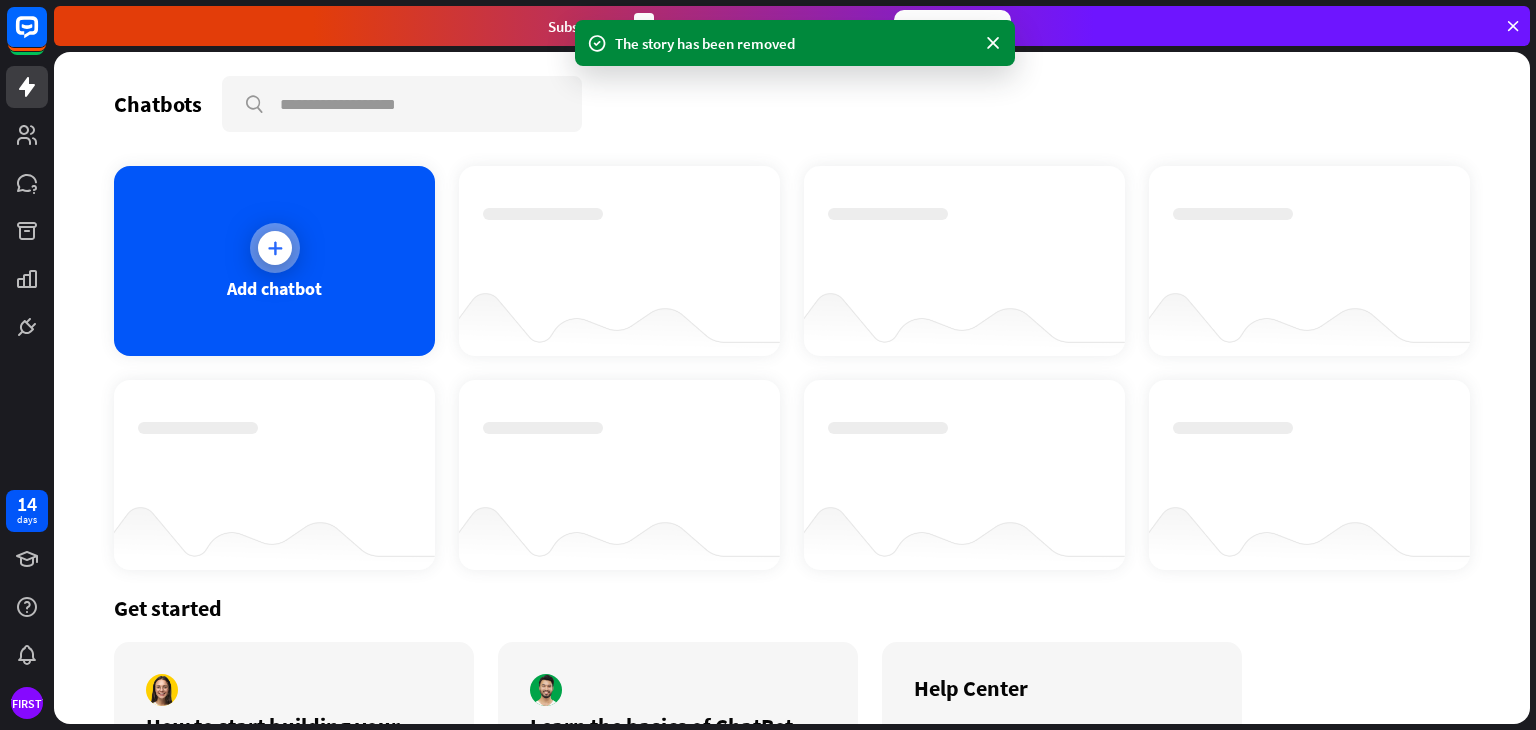 click at bounding box center (275, 248) 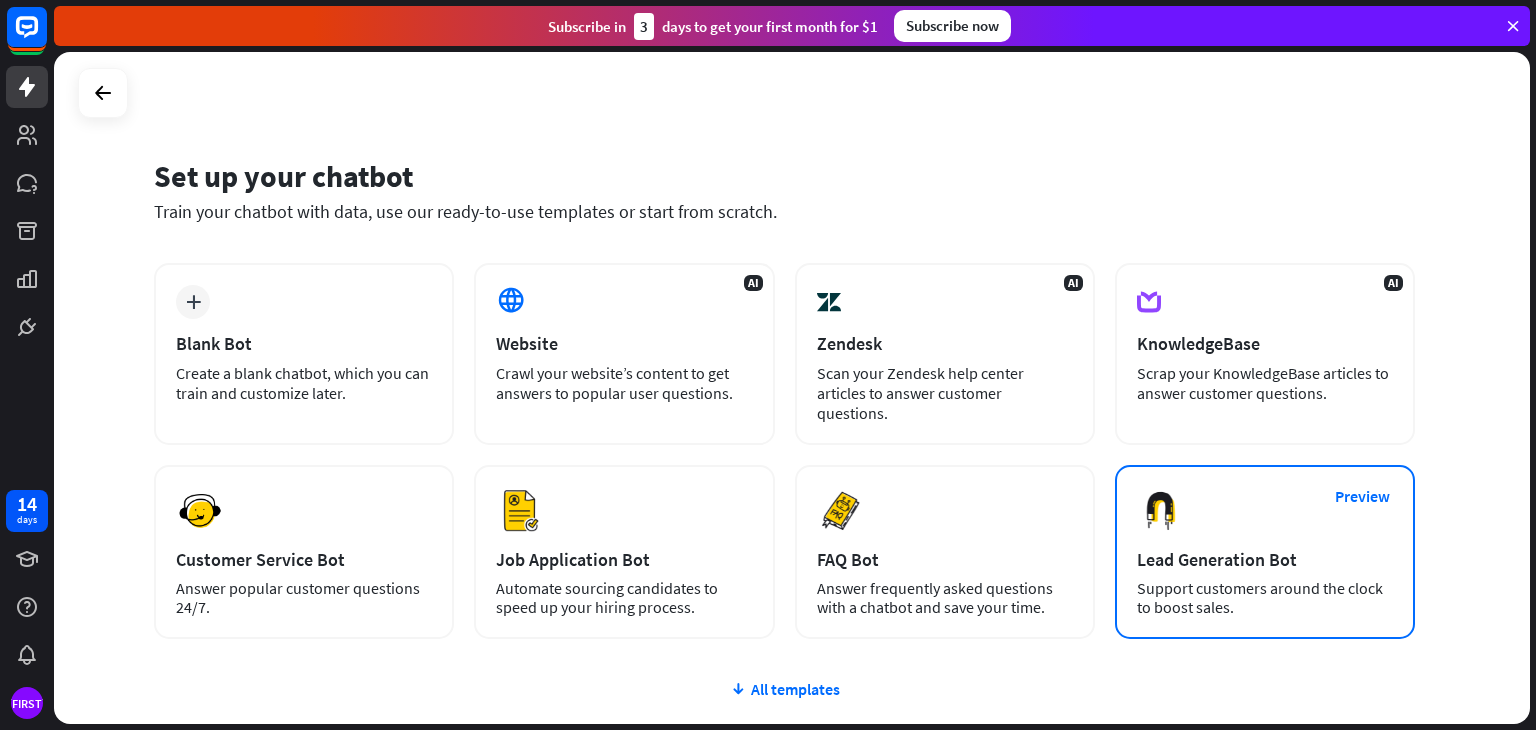 click on "Preview
Lead Generation Bot
Support customers around the clock to boost sales." at bounding box center [1265, 552] 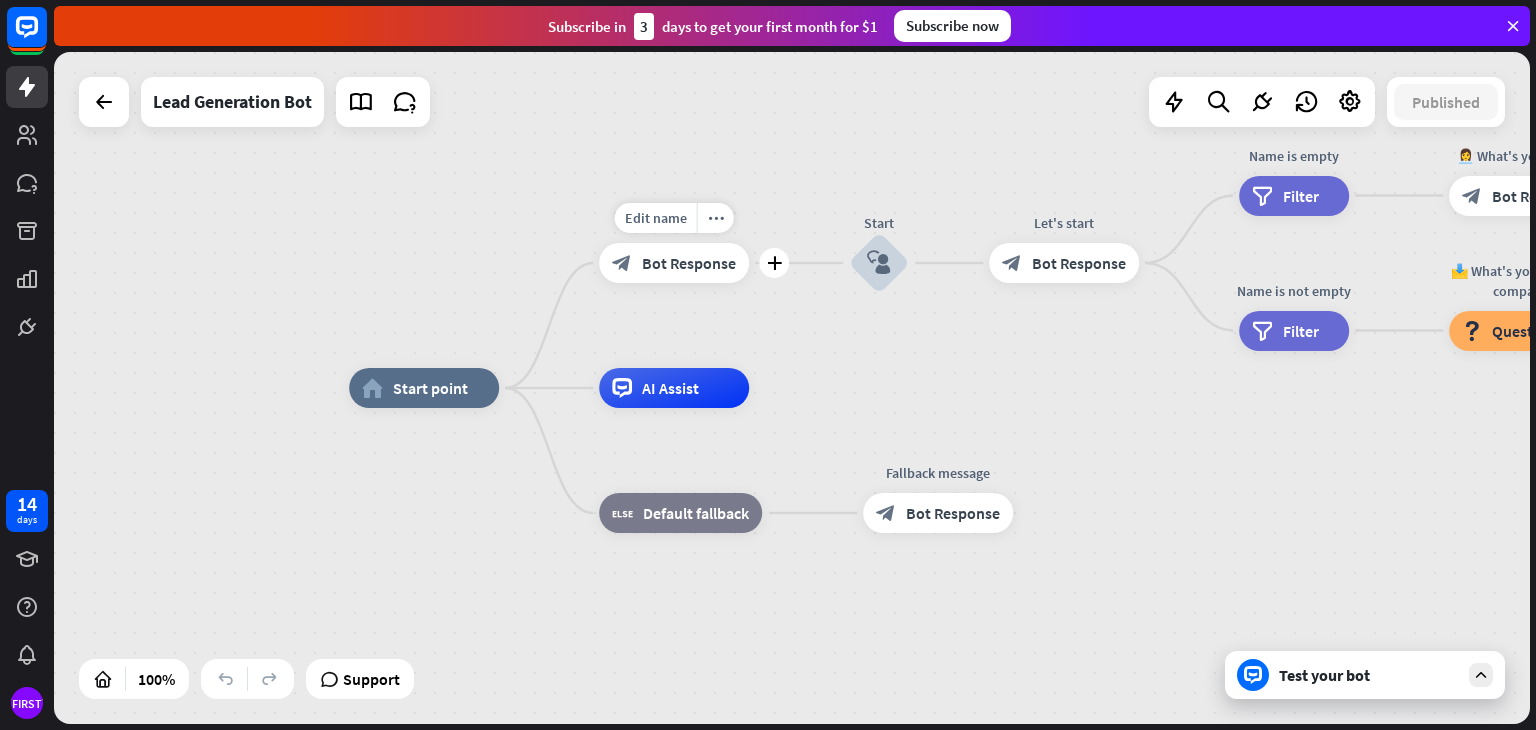 click on "Bot Response" at bounding box center [689, 263] 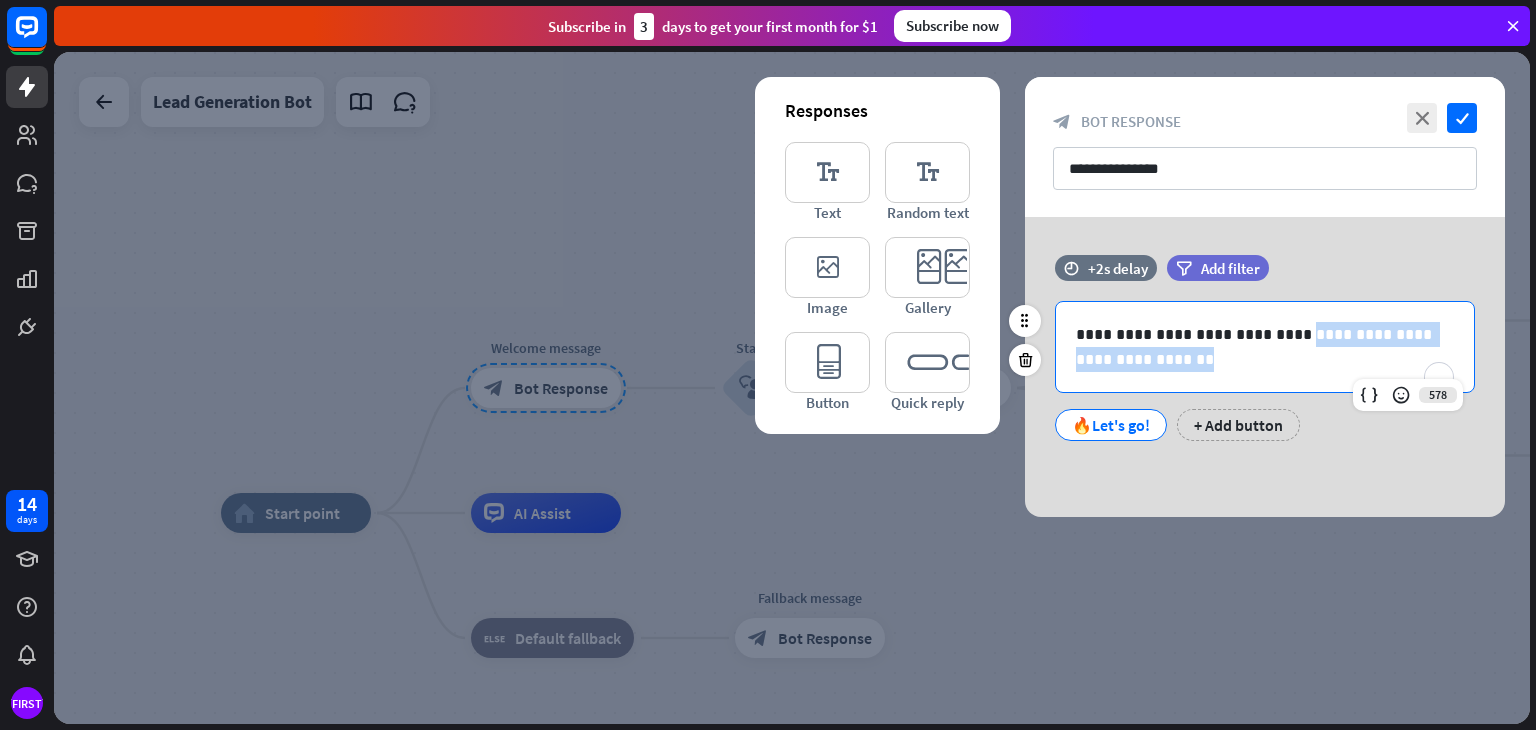 drag, startPoint x: 1136, startPoint y: 365, endPoint x: 1276, endPoint y: 346, distance: 141.2834 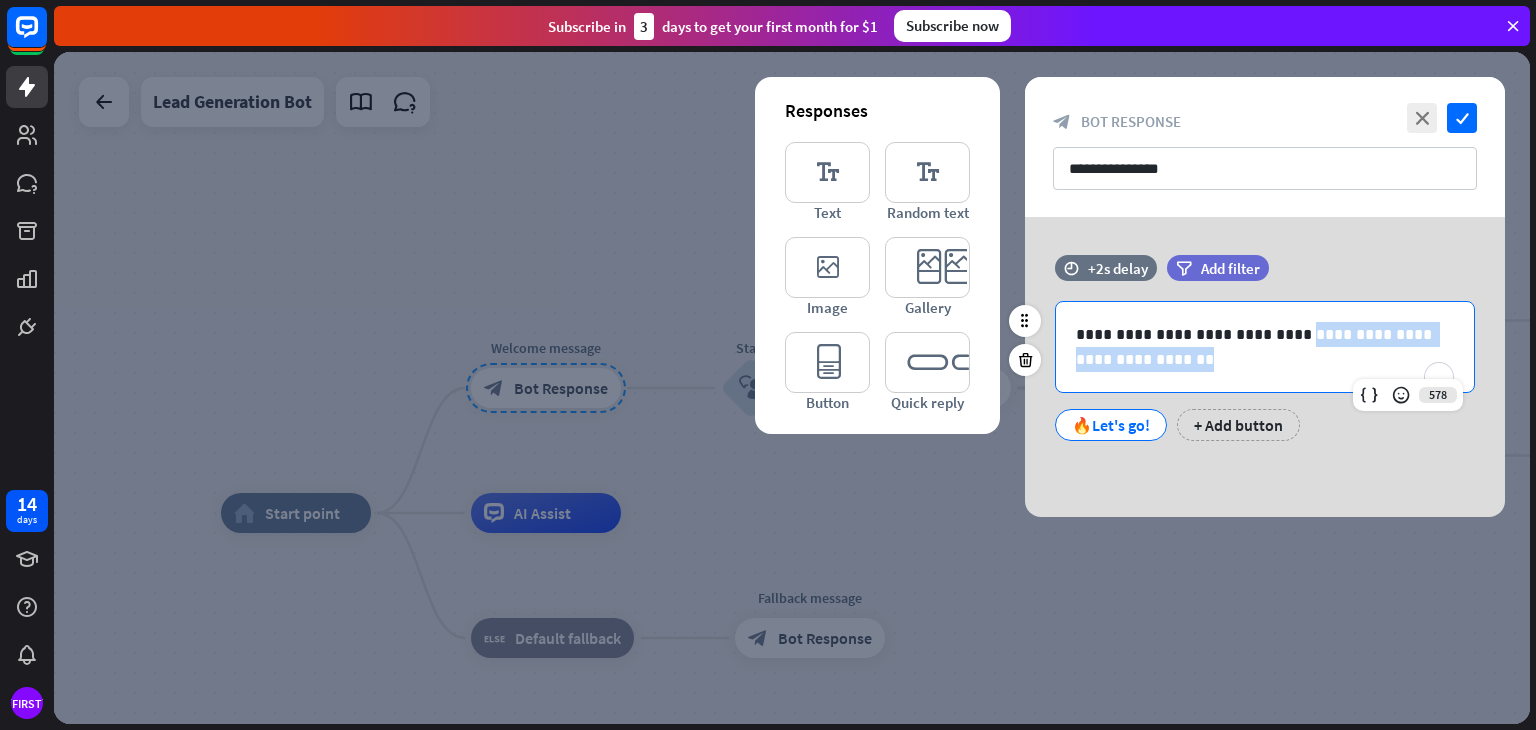 click on "**********" at bounding box center (1265, 347) 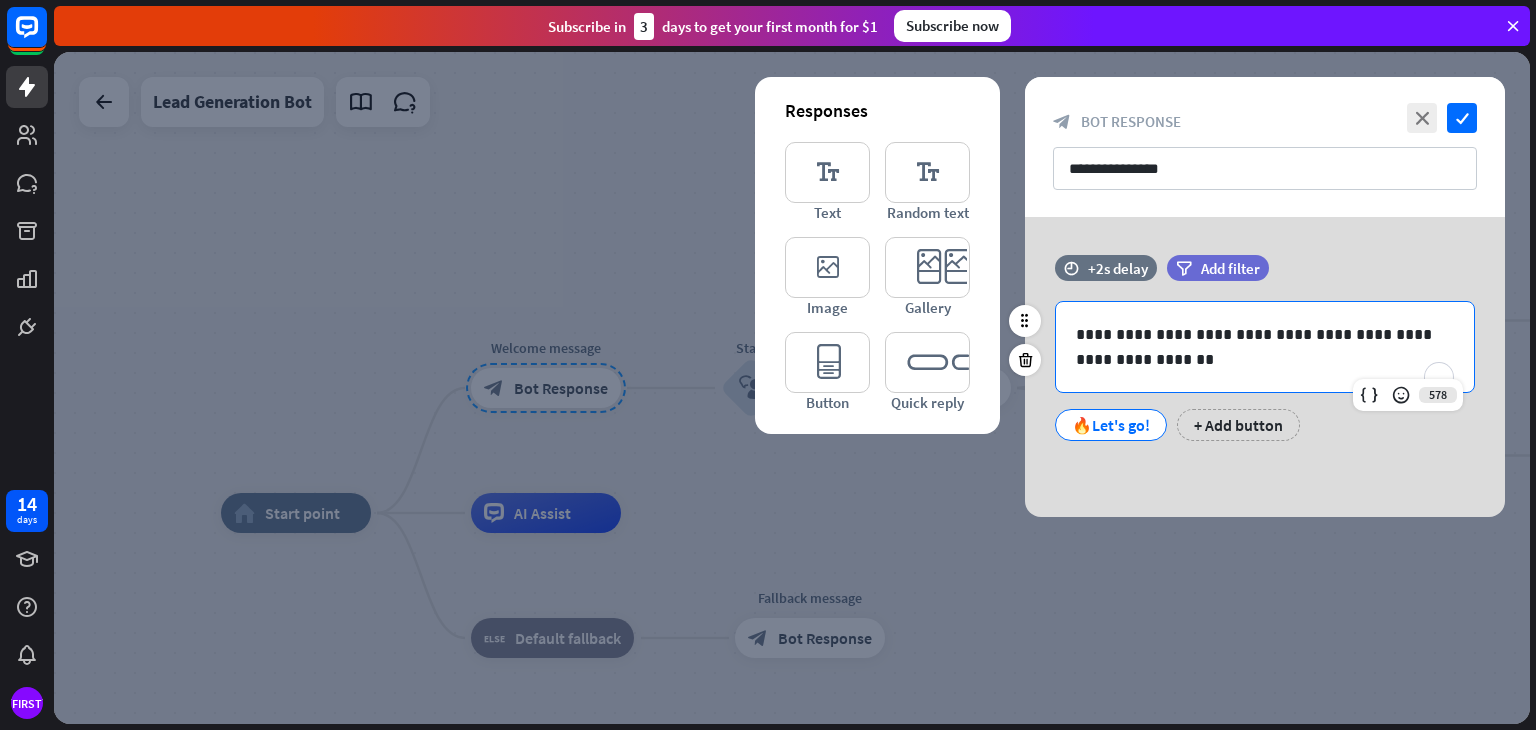 type 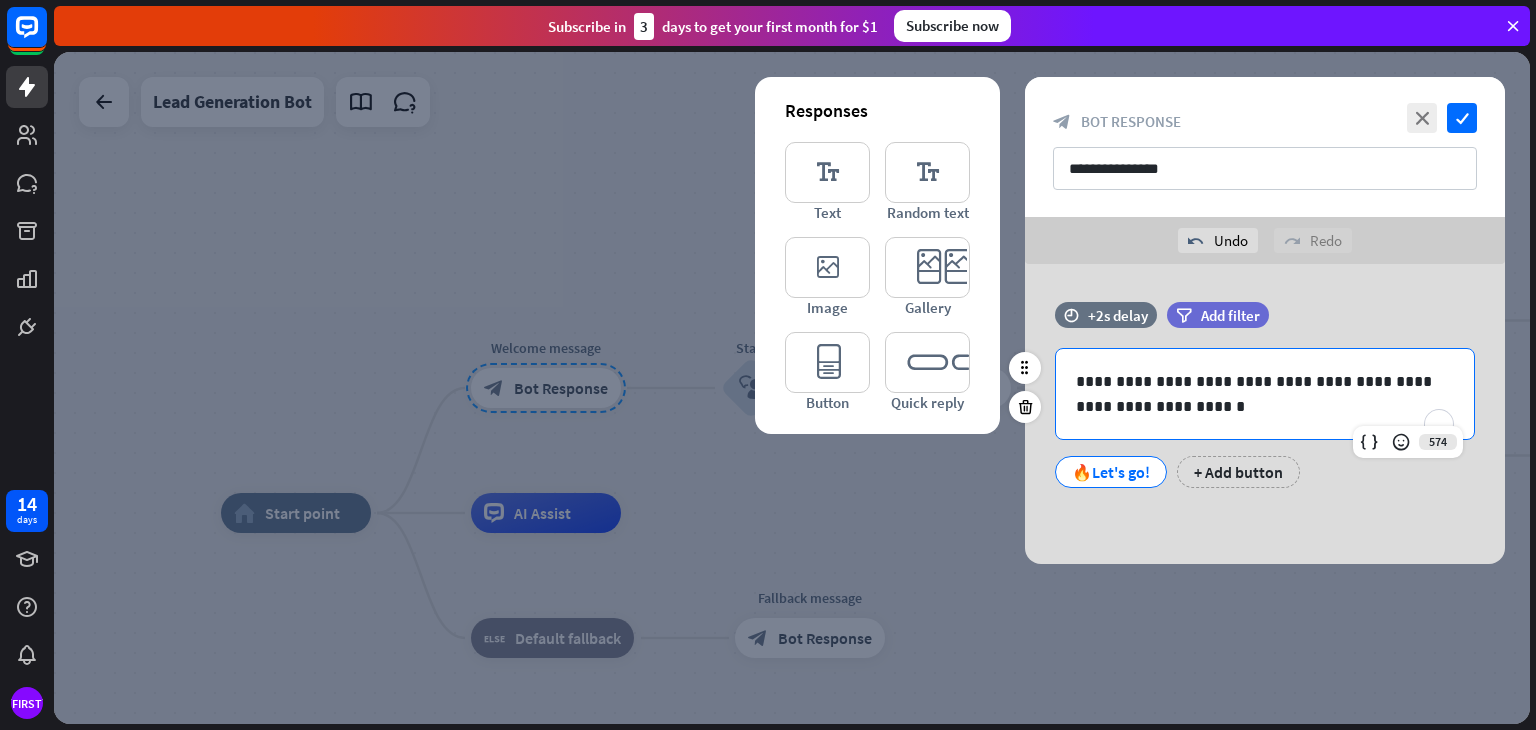 click on "**********" at bounding box center [1265, 394] 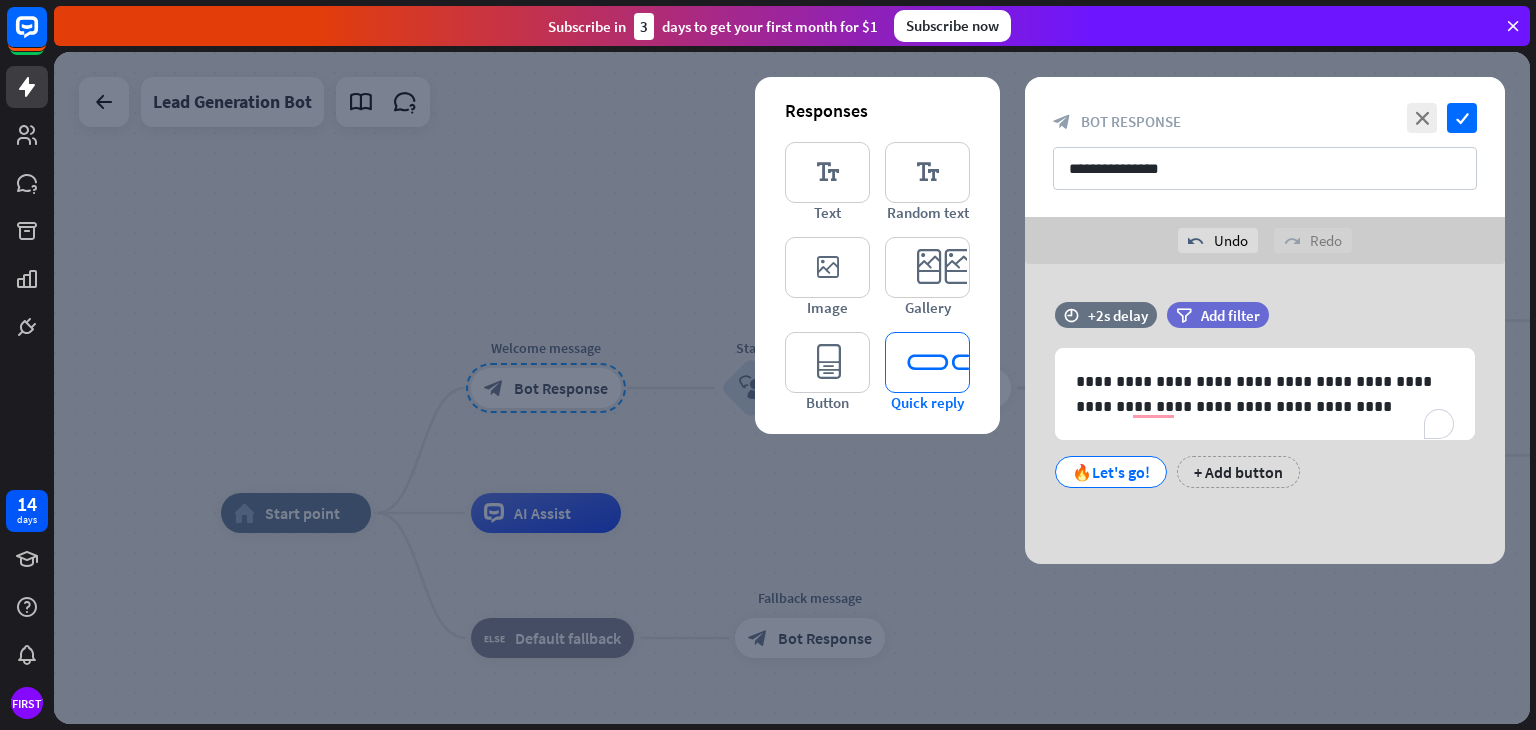click on "editor_quick_replies" at bounding box center [927, 362] 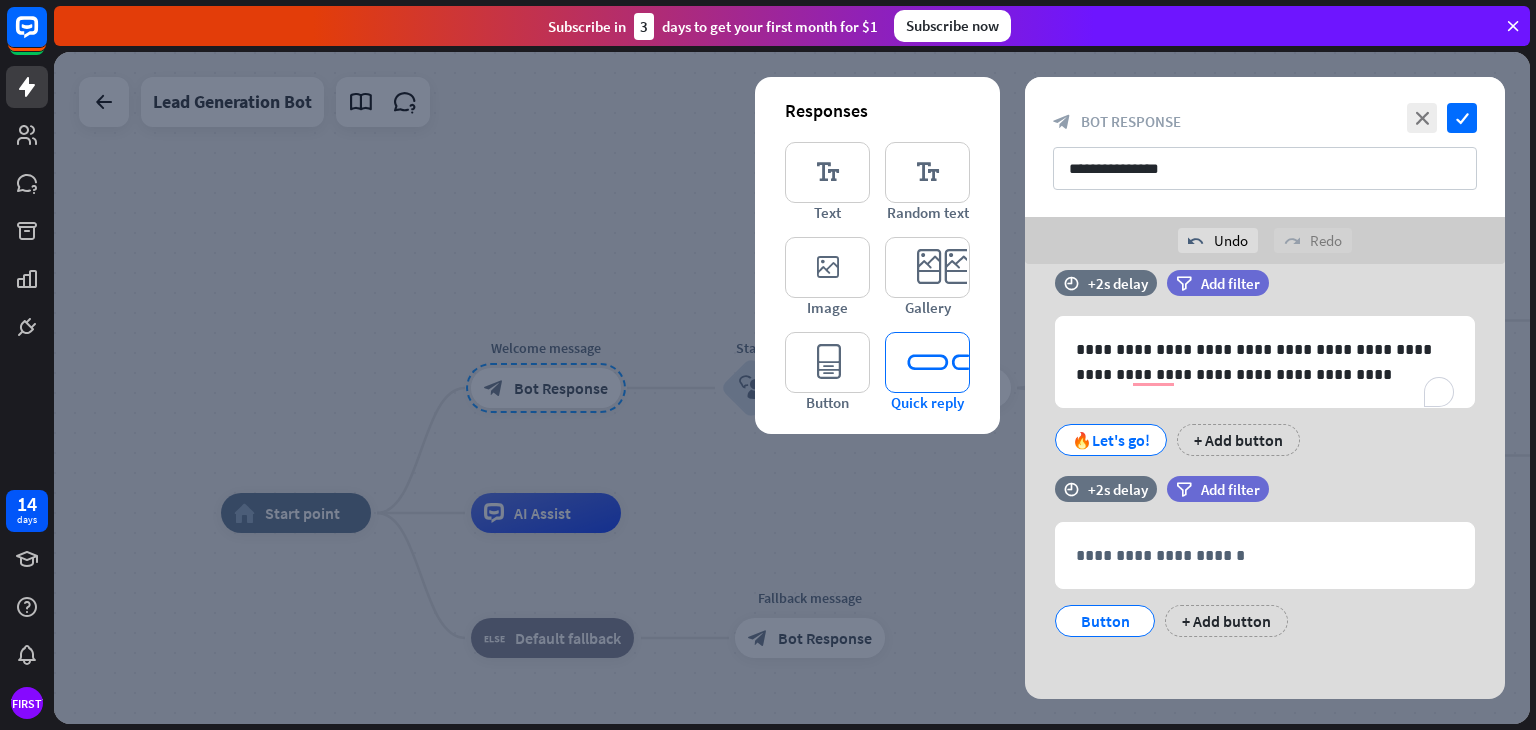 scroll, scrollTop: 39, scrollLeft: 0, axis: vertical 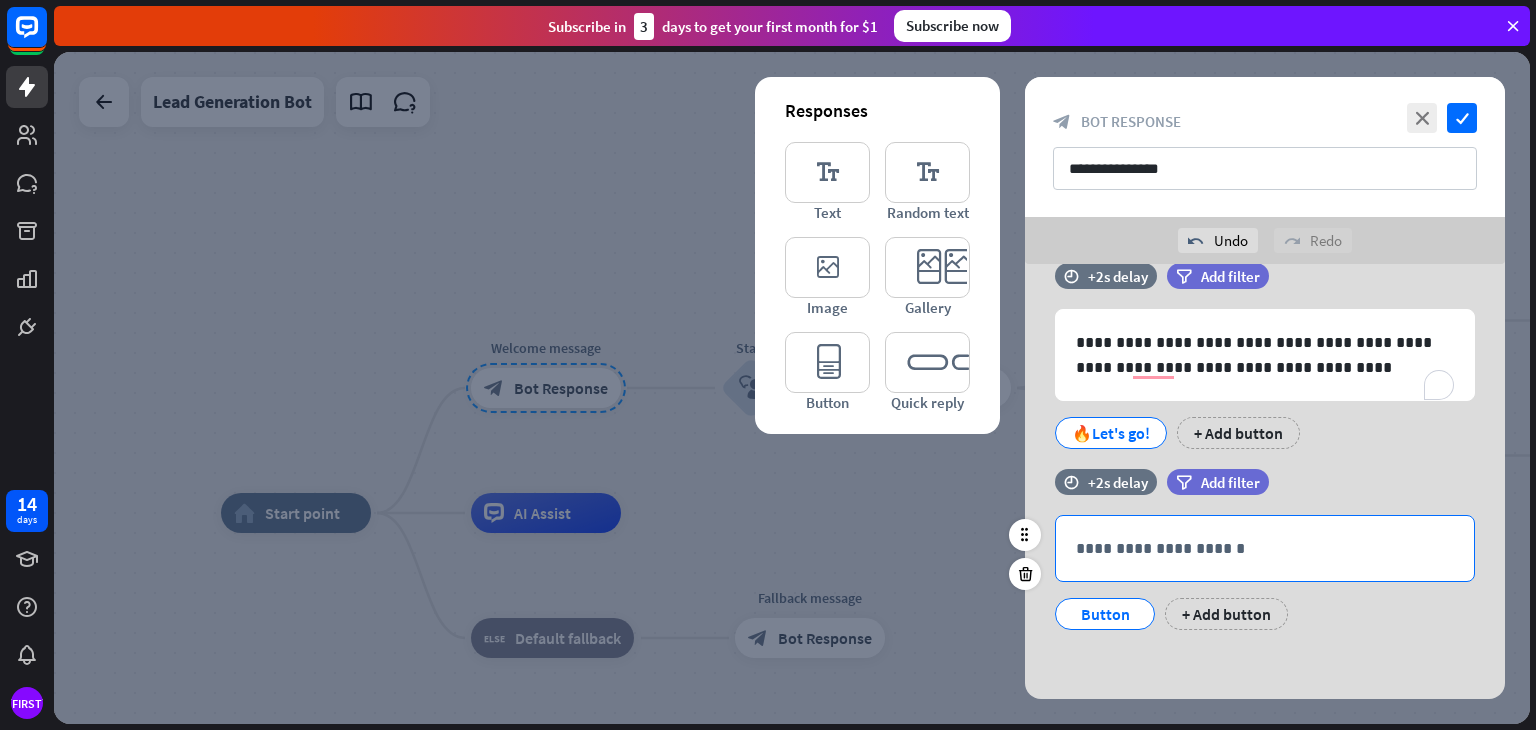 click on "**********" at bounding box center (1265, 548) 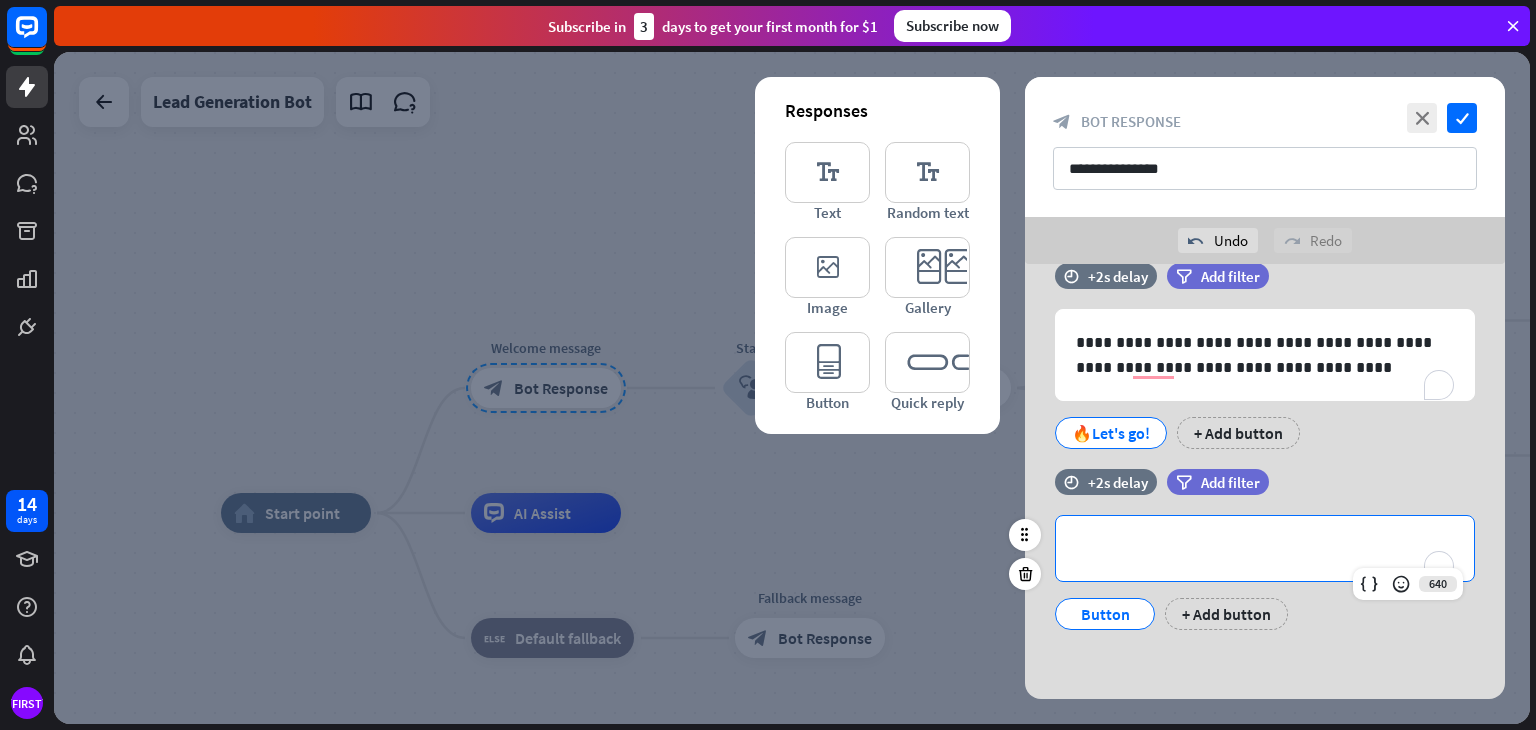 type 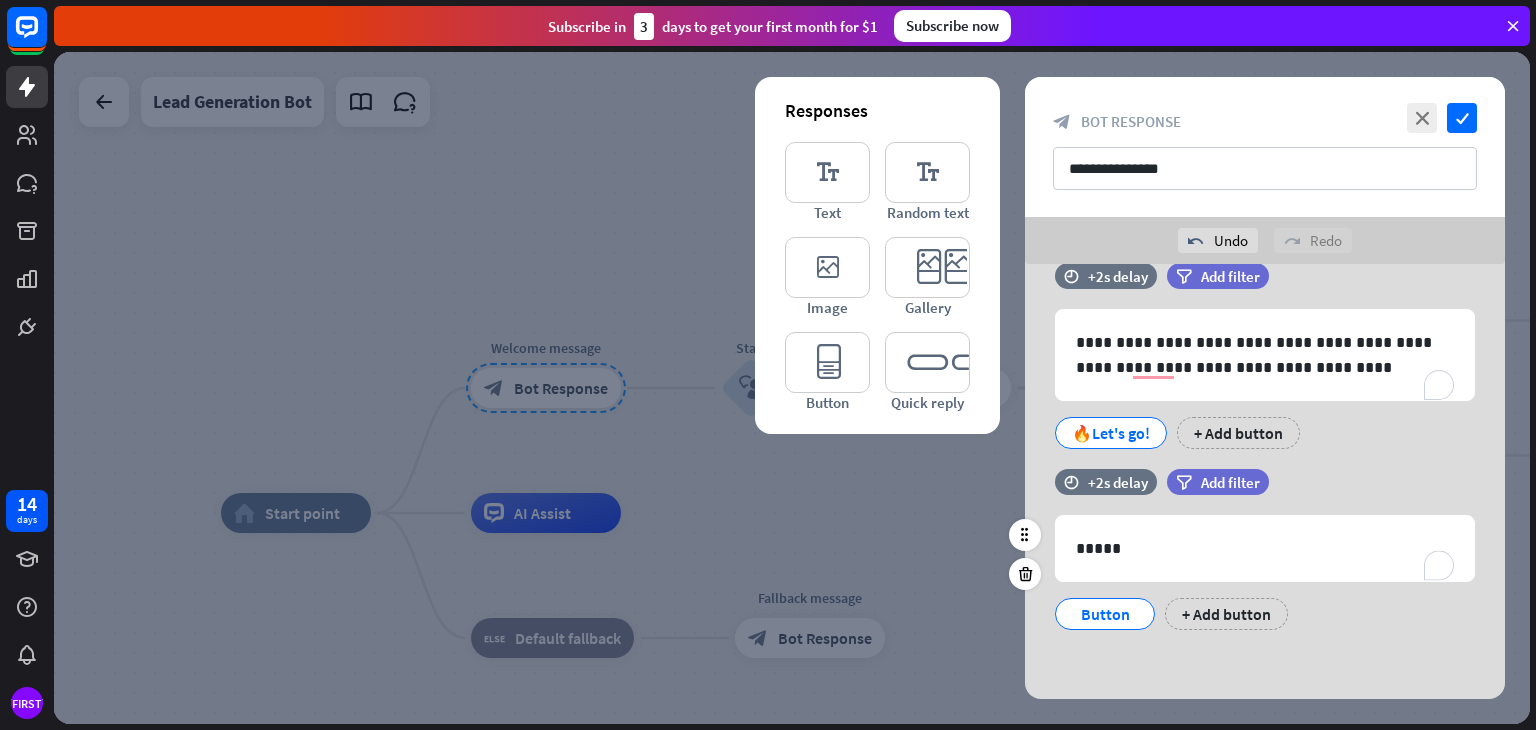 click on "Button" at bounding box center (1105, 614) 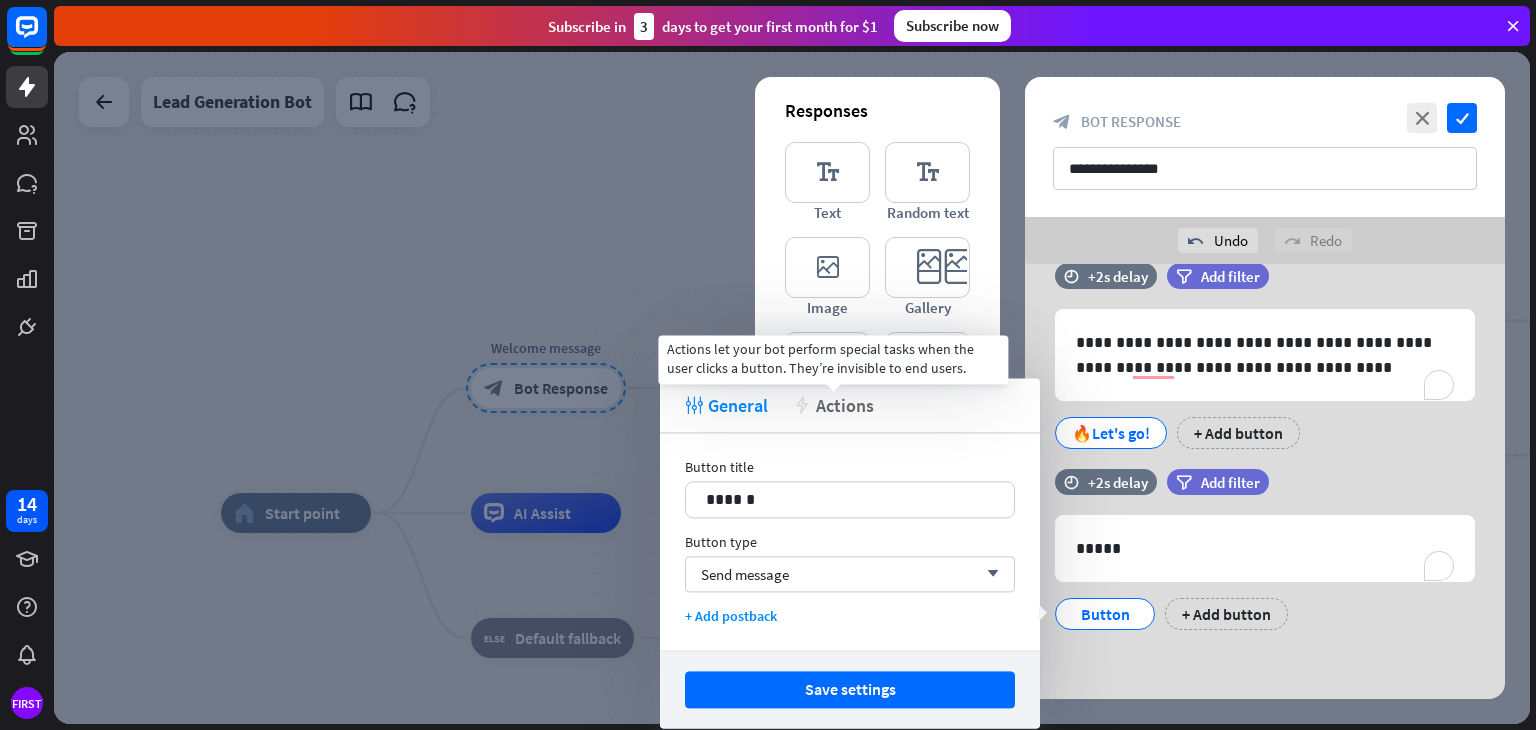 click on "Actions" at bounding box center [845, 405] 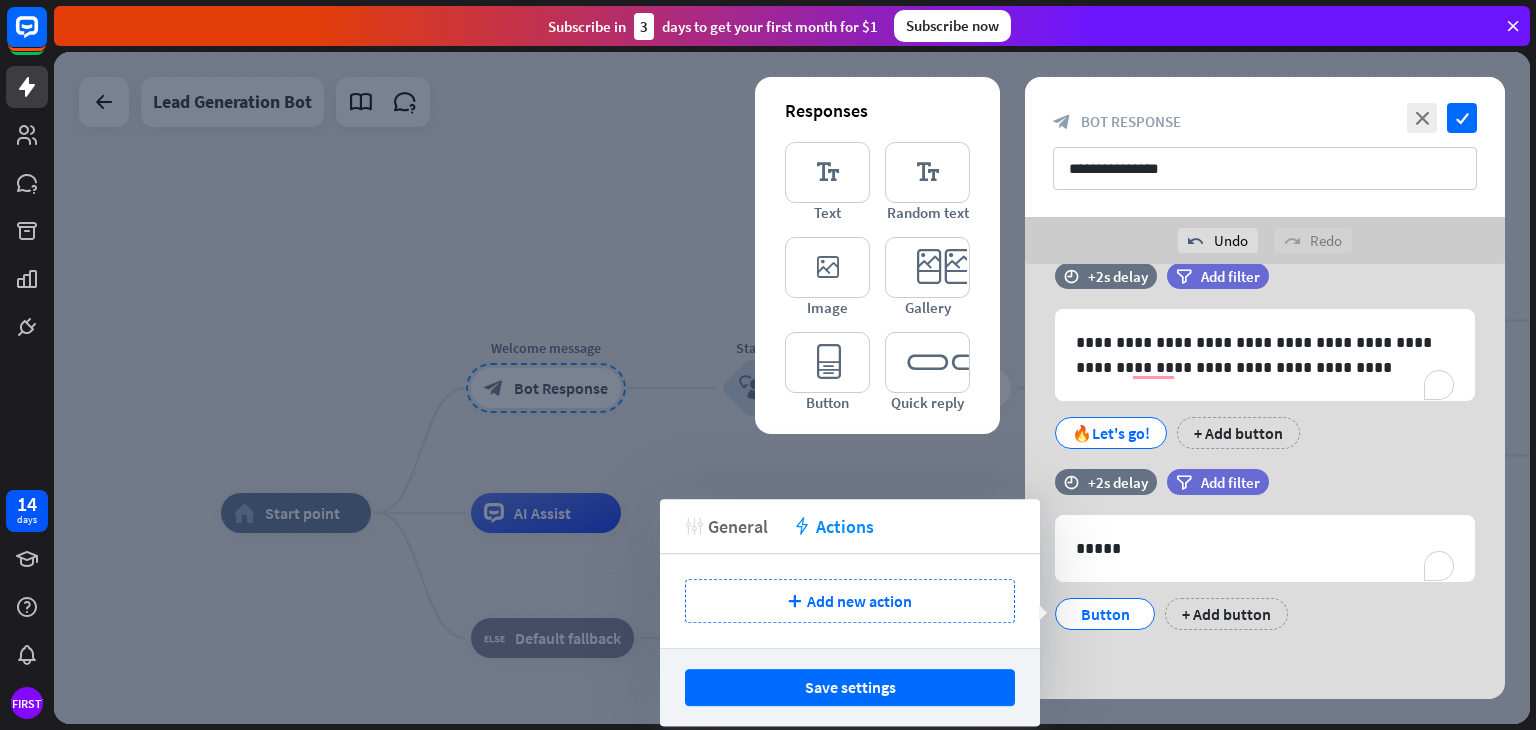 click on "General" at bounding box center [738, 526] 